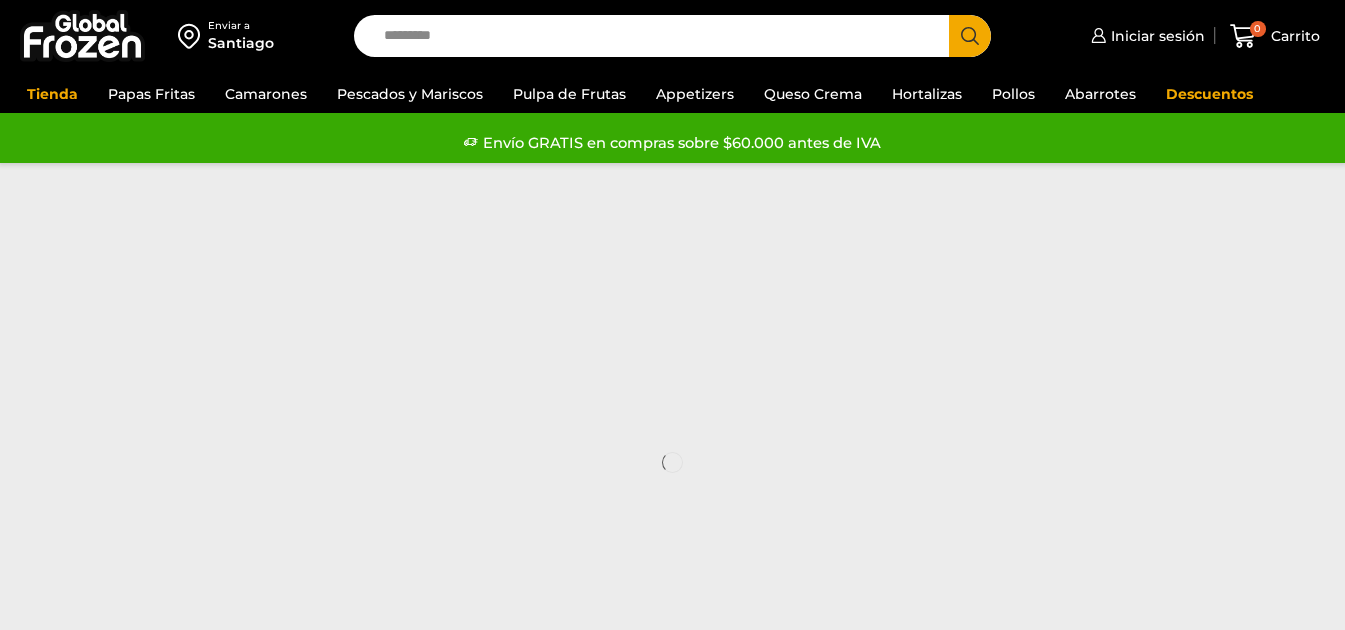 scroll, scrollTop: 0, scrollLeft: 0, axis: both 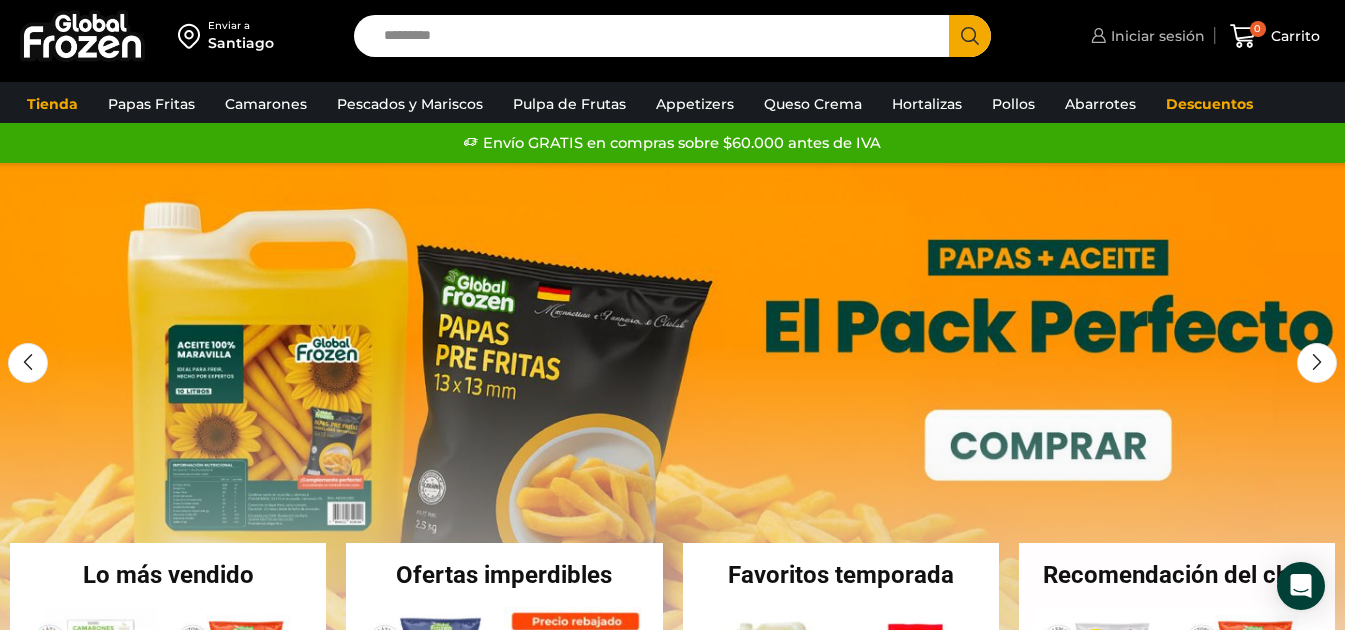 click on "Iniciar sesión" at bounding box center [1155, 36] 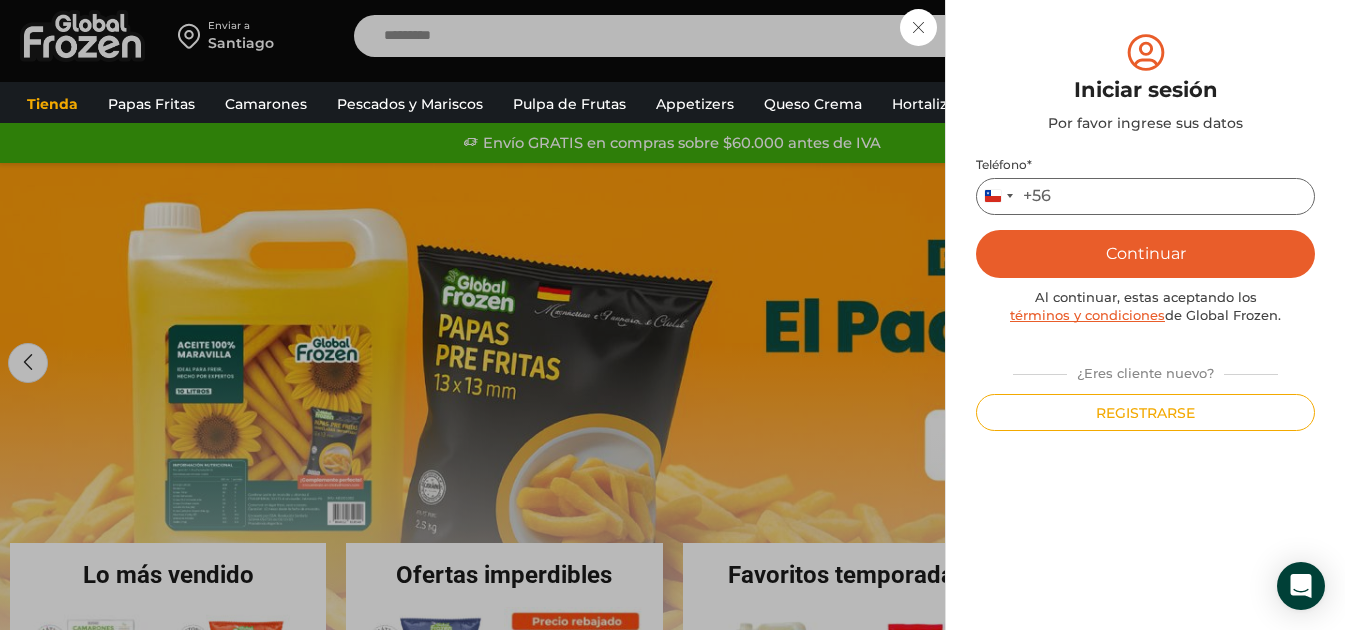 click on "Teléfono
*" at bounding box center [1145, 196] 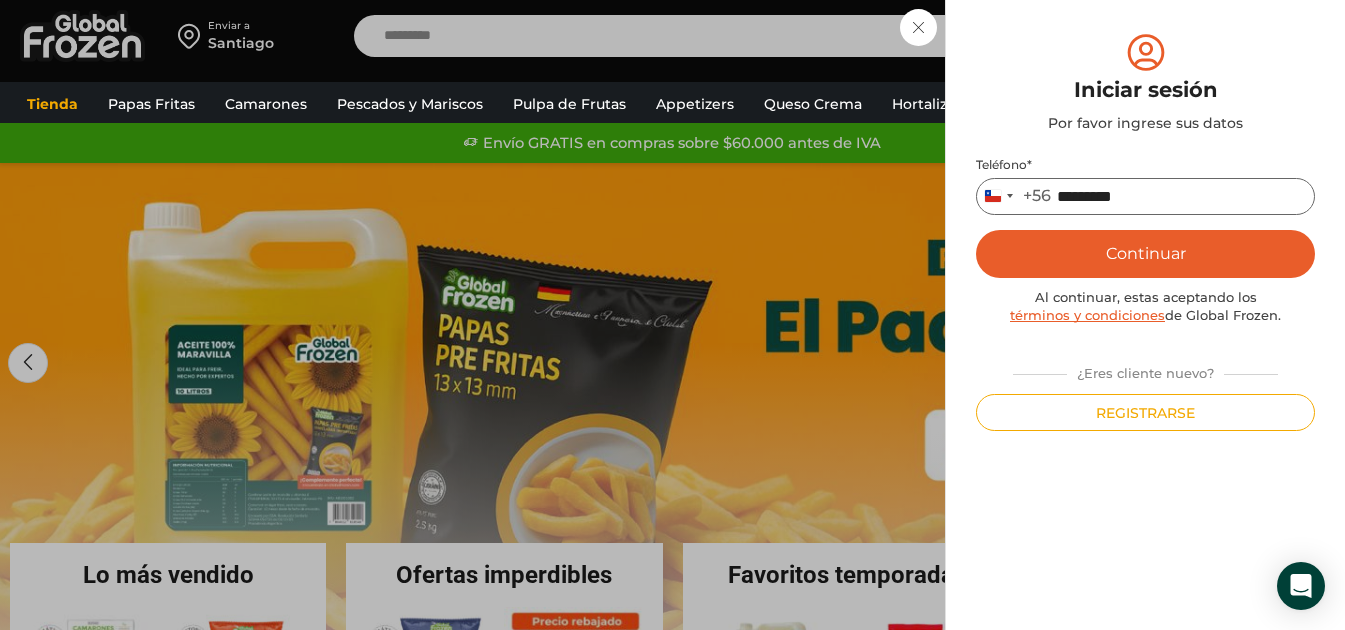 type on "*********" 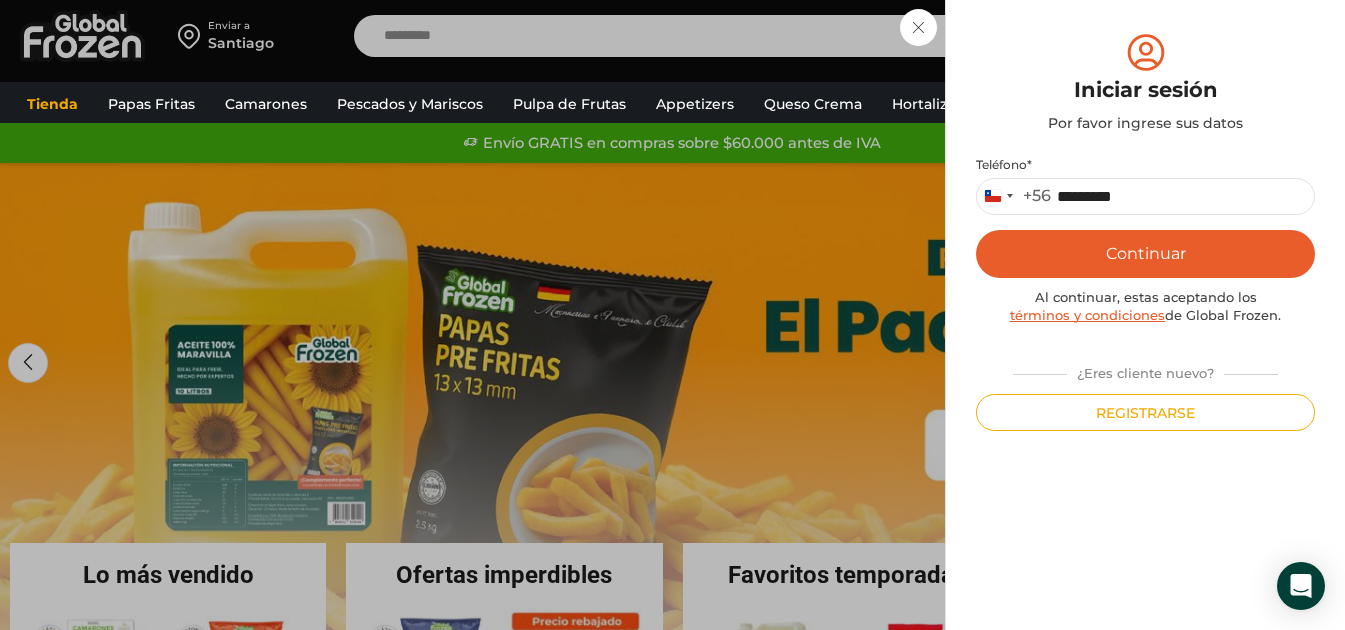 click on "Continuar" at bounding box center [1145, 254] 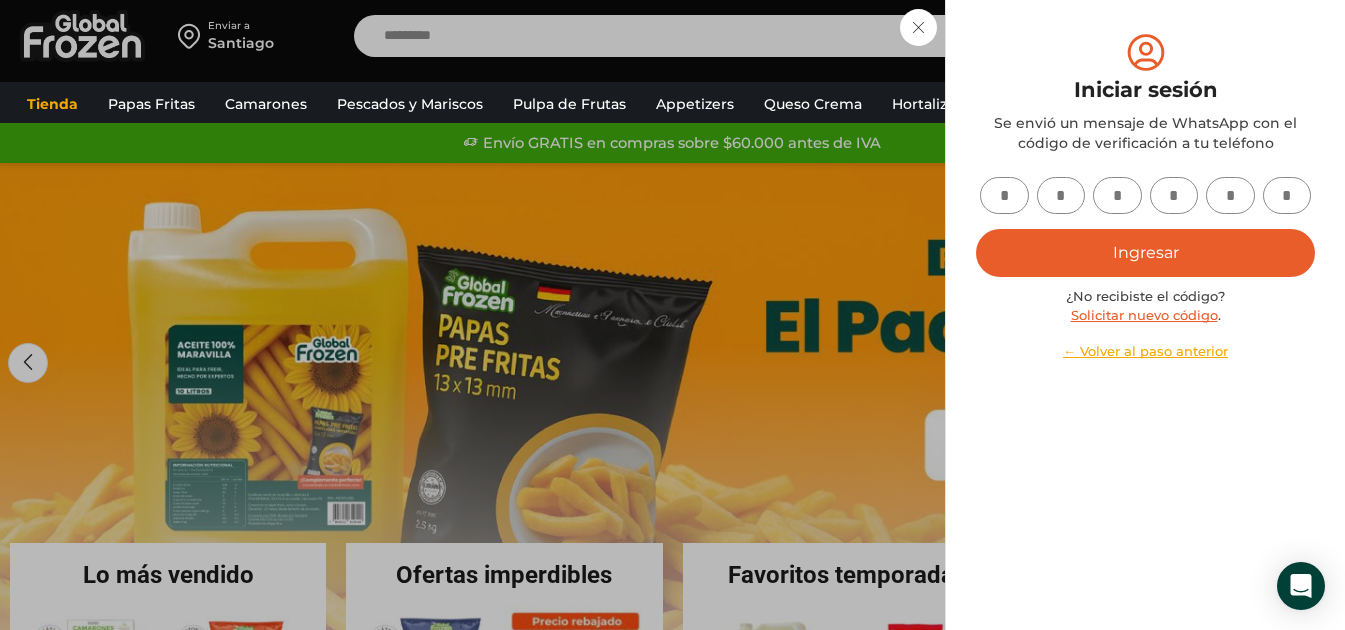 drag, startPoint x: 1009, startPoint y: 196, endPoint x: 1226, endPoint y: 237, distance: 220.83931 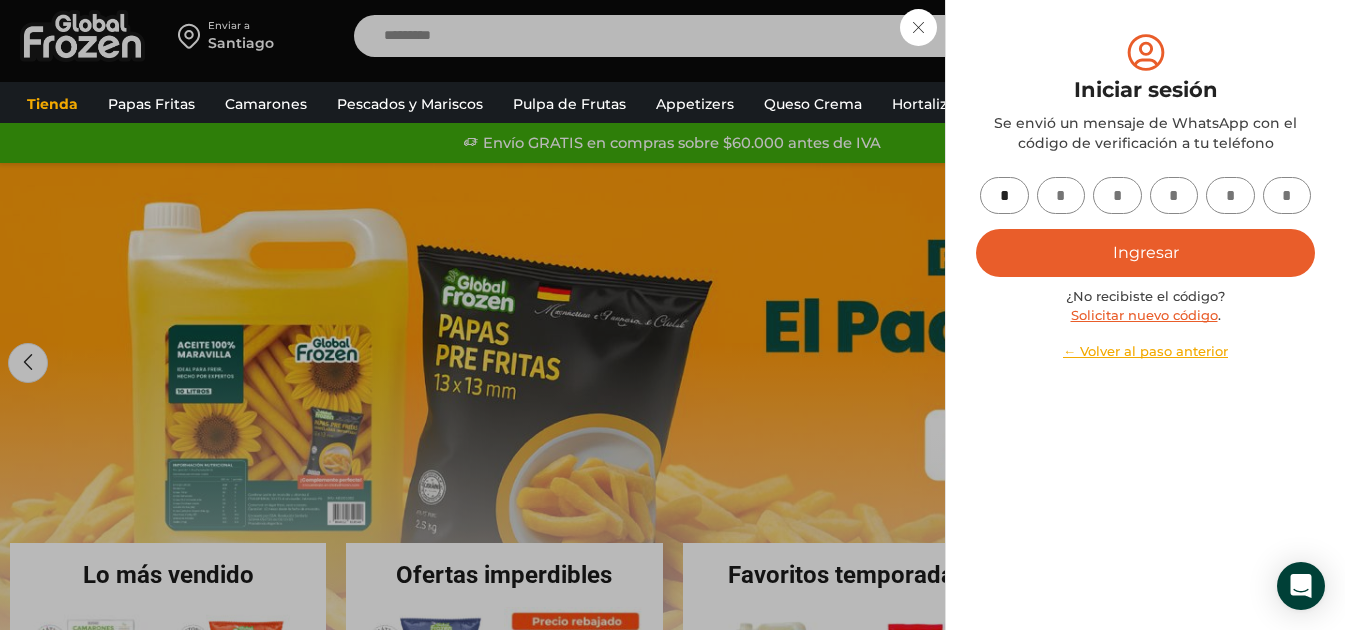 type on "*" 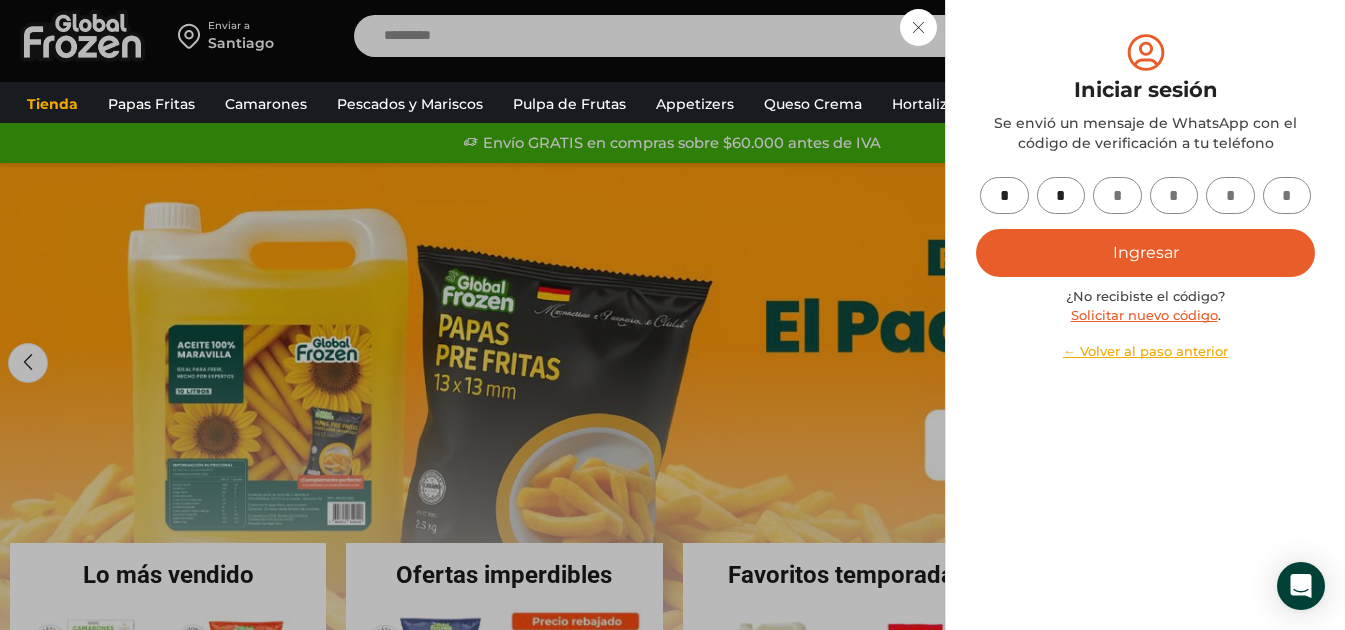 type on "*" 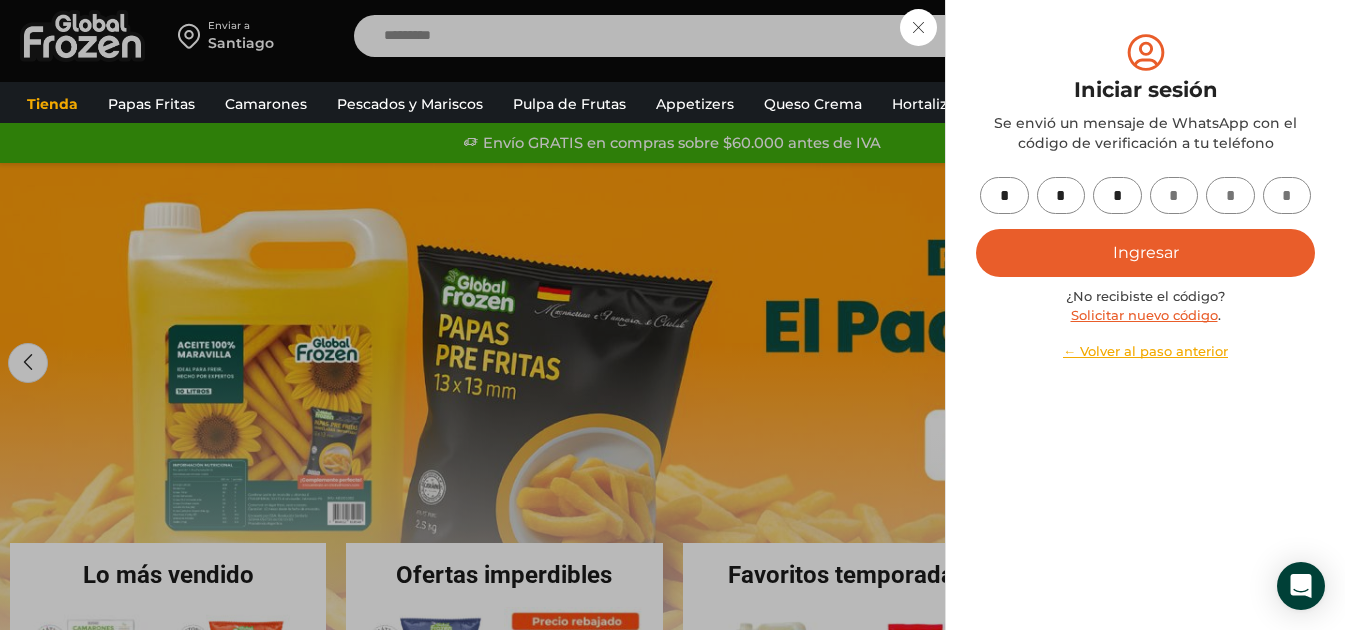 type on "*" 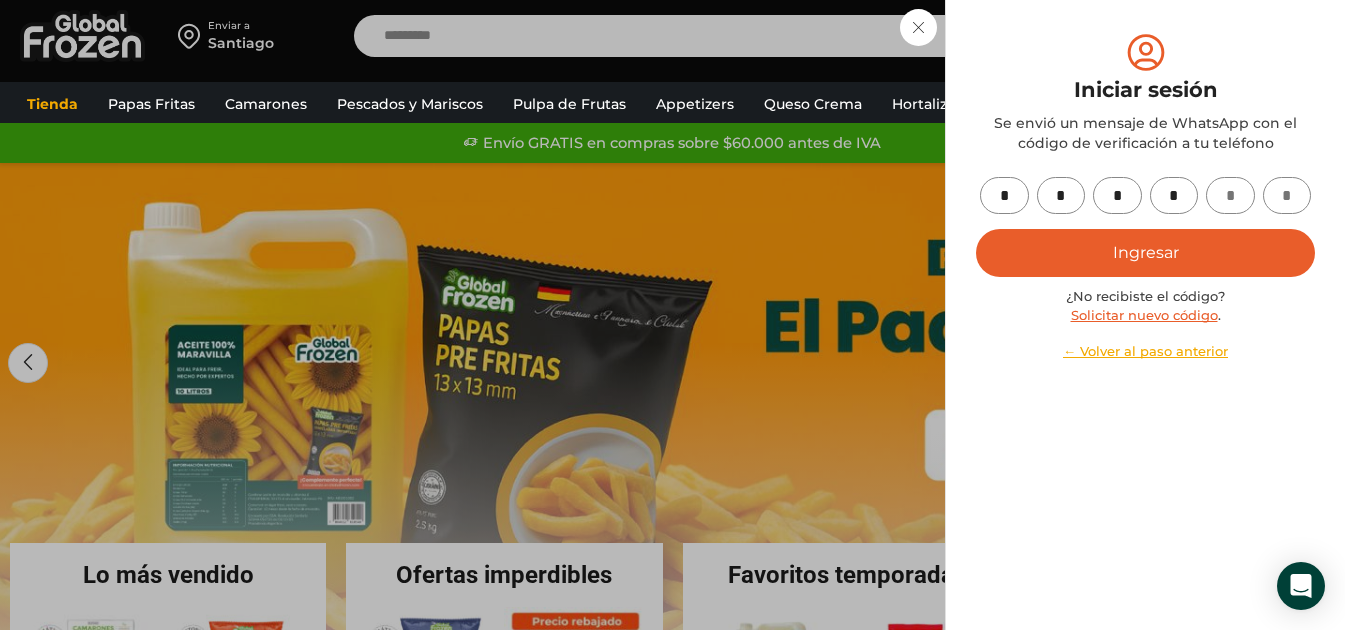 type on "*" 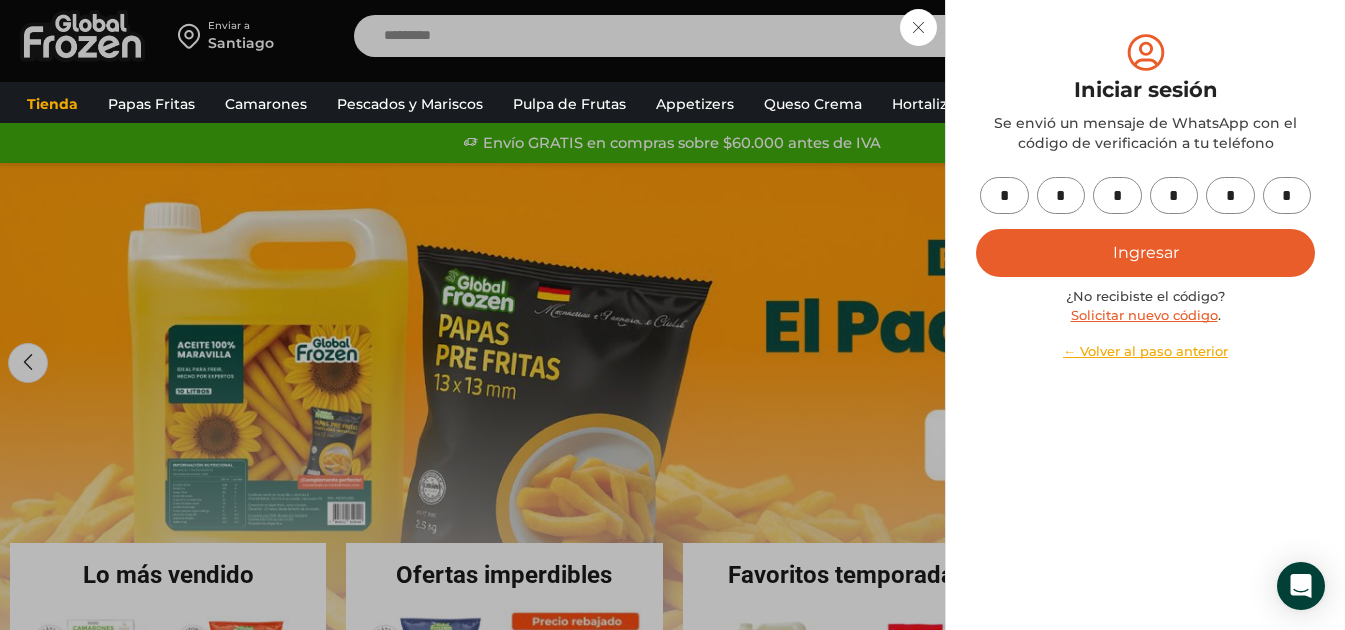 type on "*" 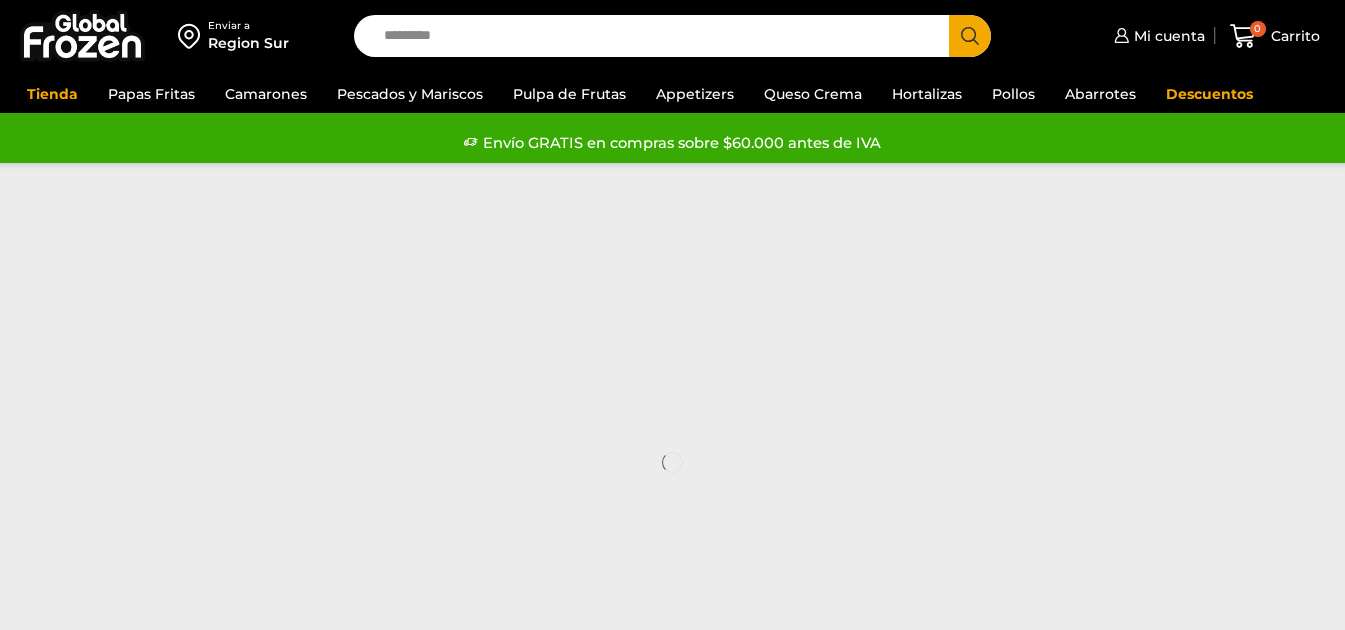scroll, scrollTop: 0, scrollLeft: 0, axis: both 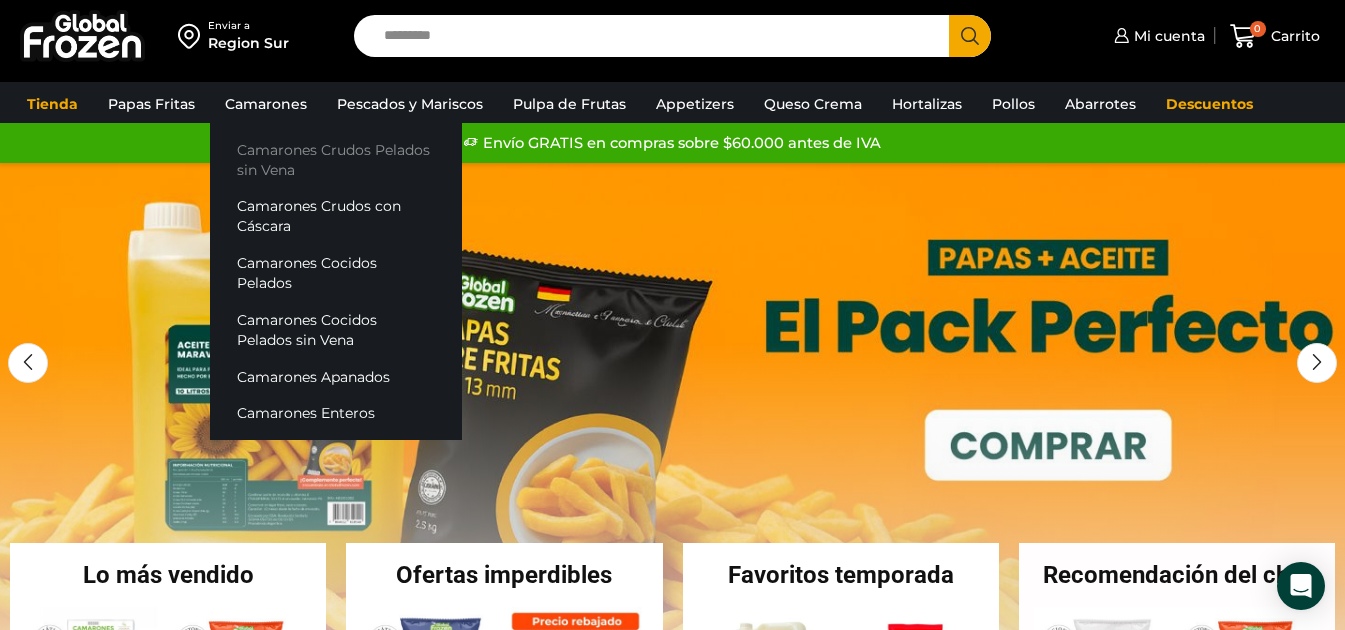 click on "Camarones Crudos Pelados sin Vena" at bounding box center [336, 159] 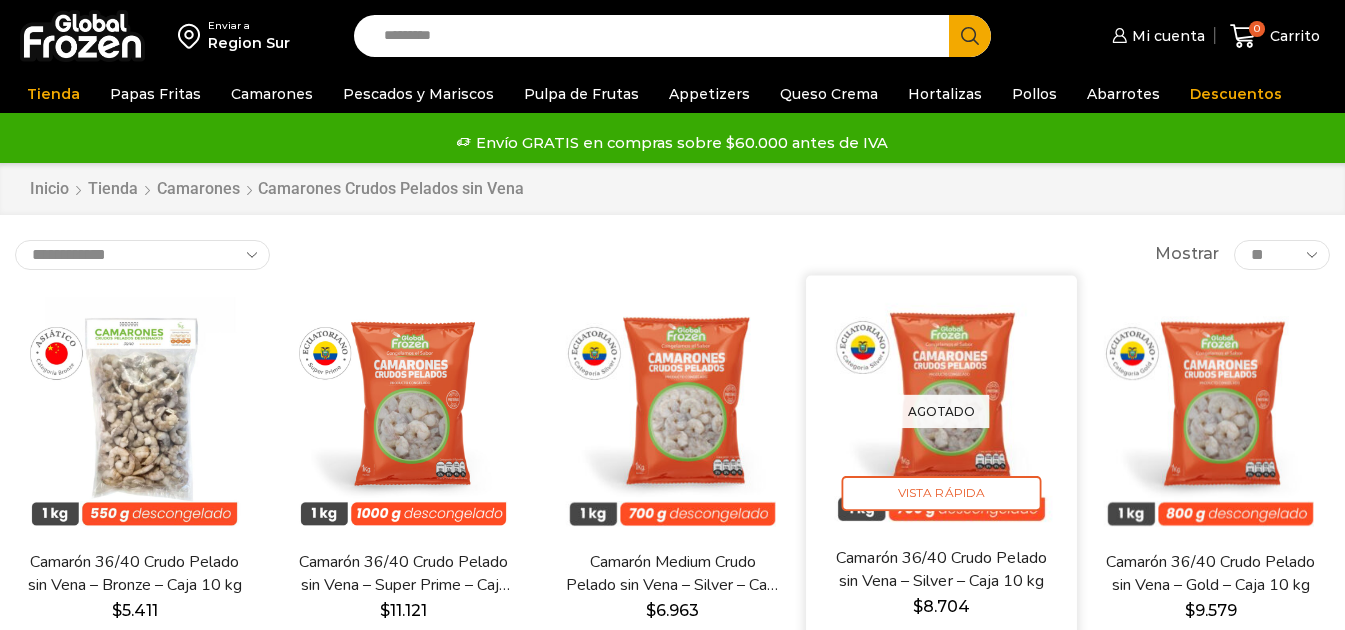 scroll, scrollTop: 0, scrollLeft: 0, axis: both 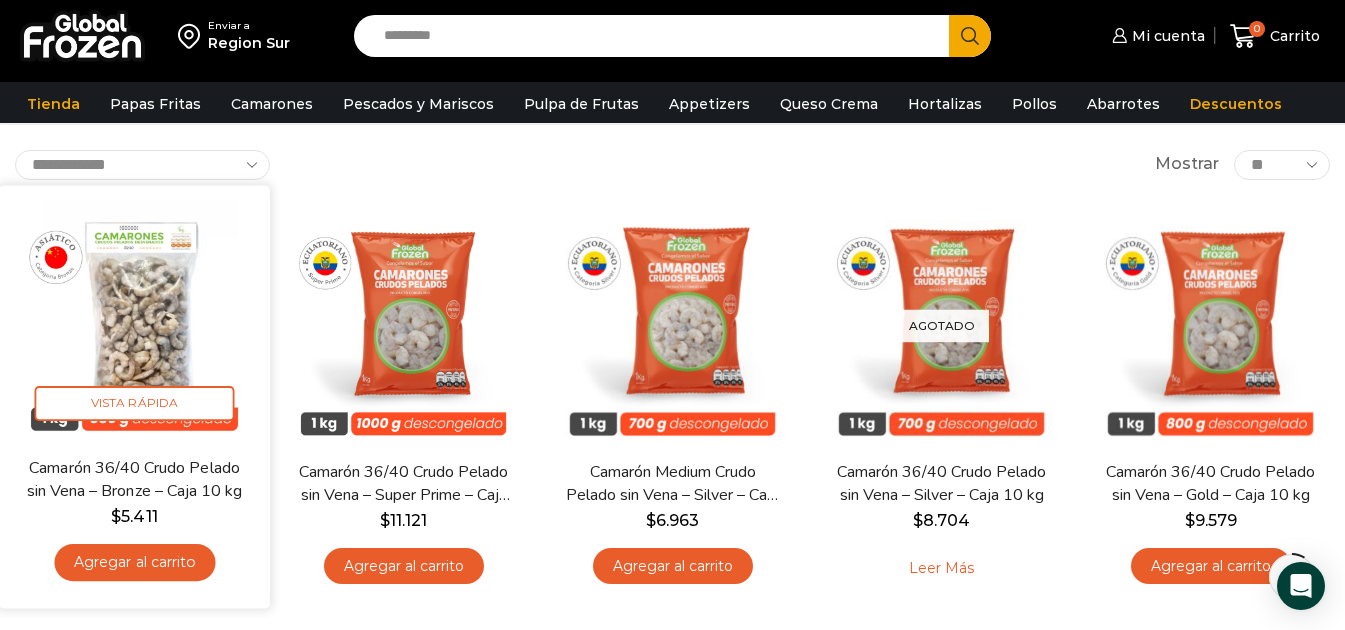 click at bounding box center [134, 320] 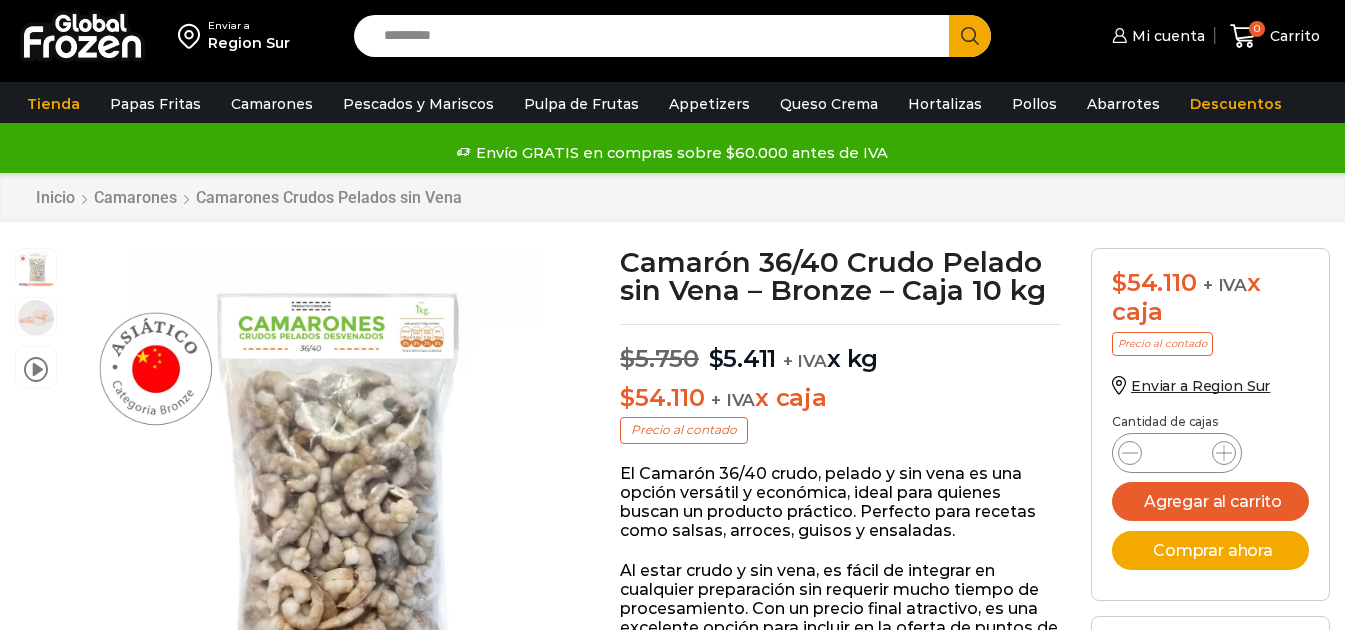 scroll, scrollTop: 1, scrollLeft: 0, axis: vertical 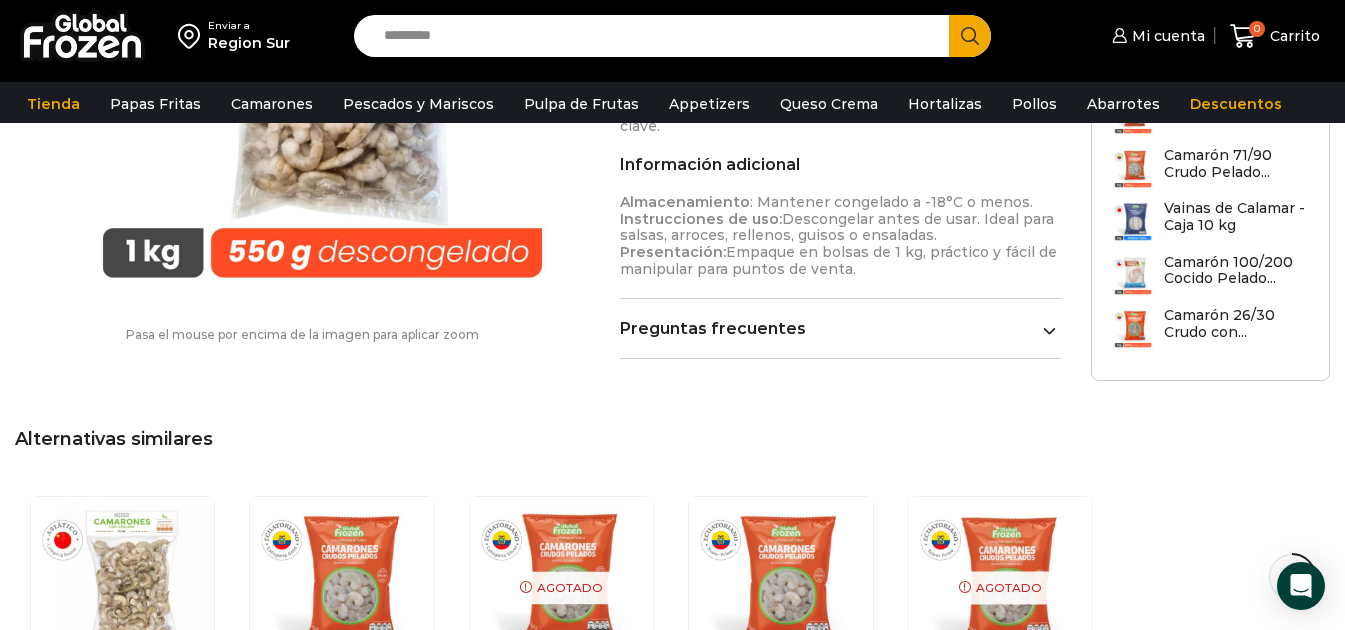 click 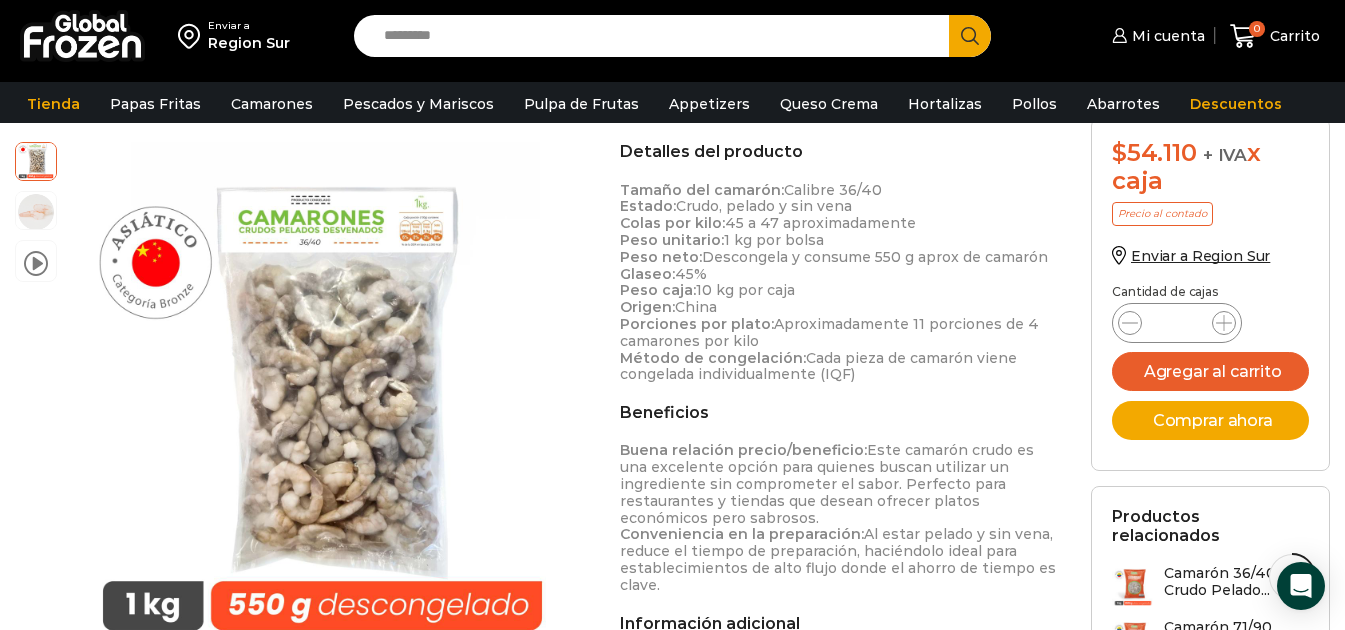 scroll, scrollTop: 601, scrollLeft: 0, axis: vertical 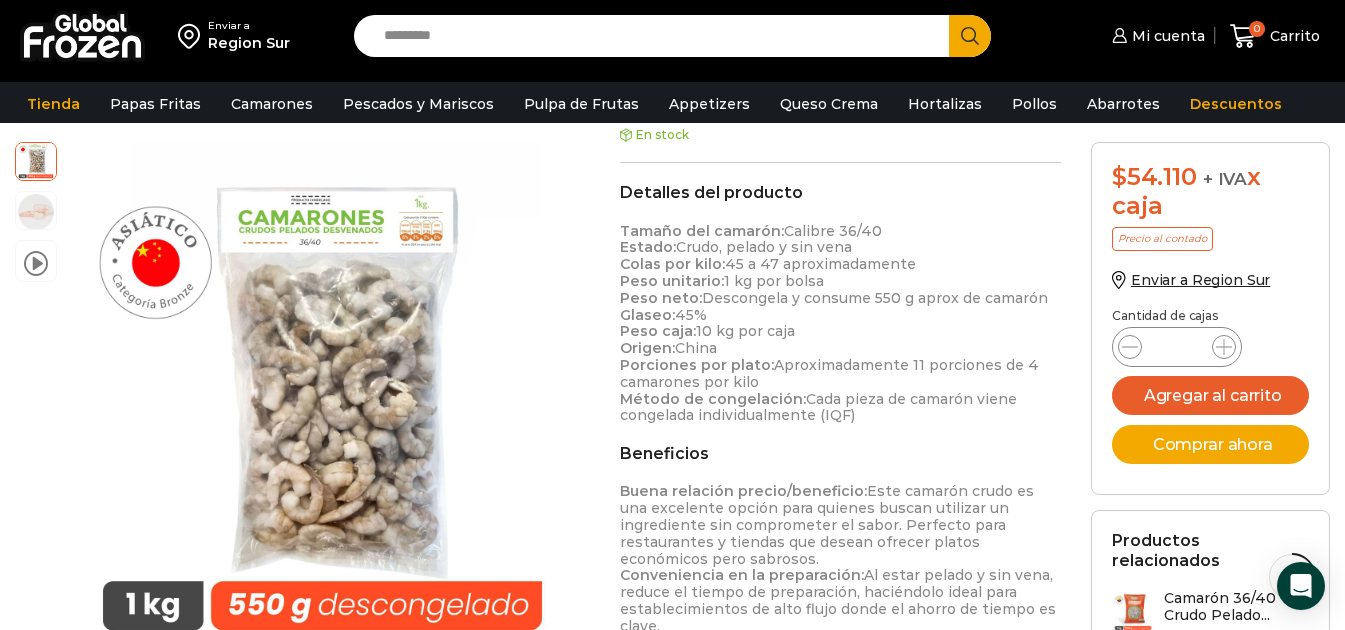 click on "*" at bounding box center (1177, 347) 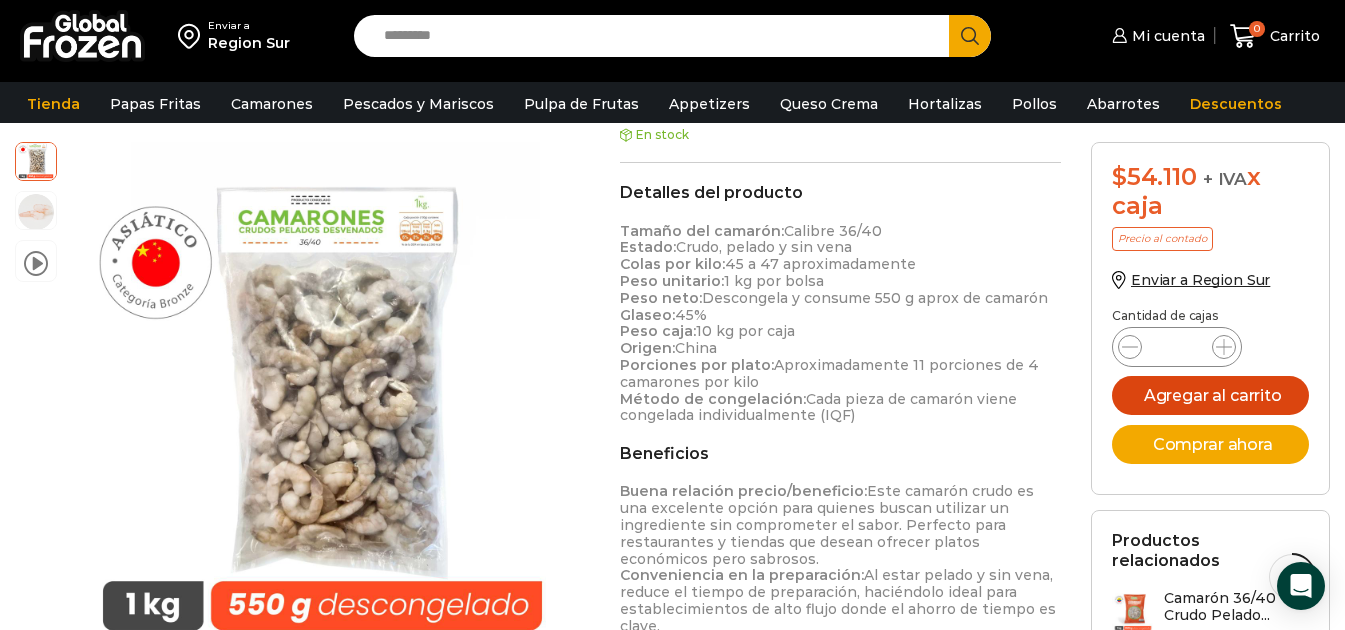 type on "**" 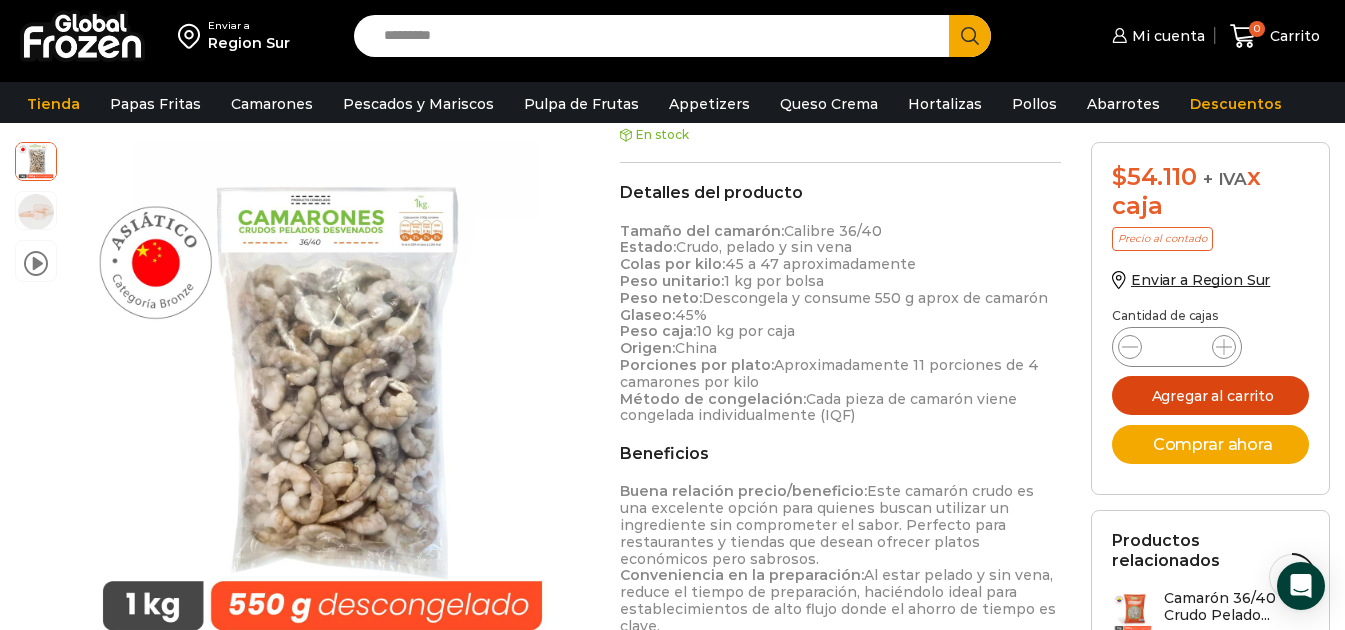 click on "Agregar al carrito" at bounding box center [1210, 395] 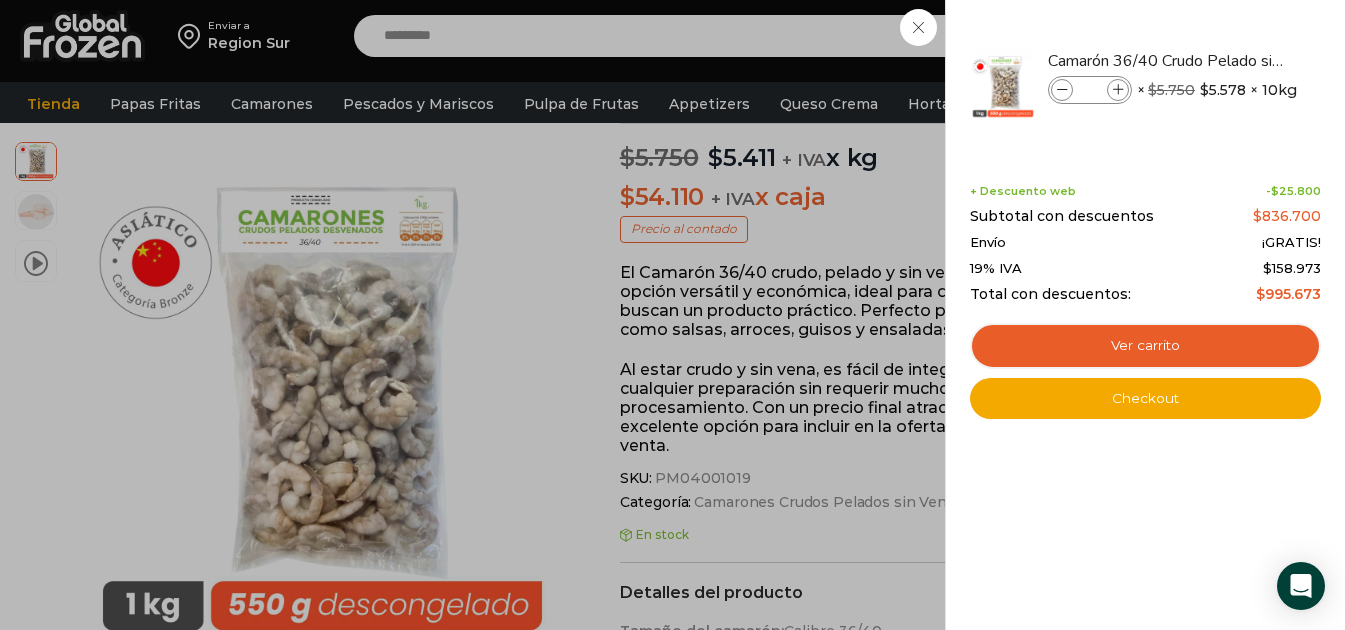scroll, scrollTop: 1, scrollLeft: 0, axis: vertical 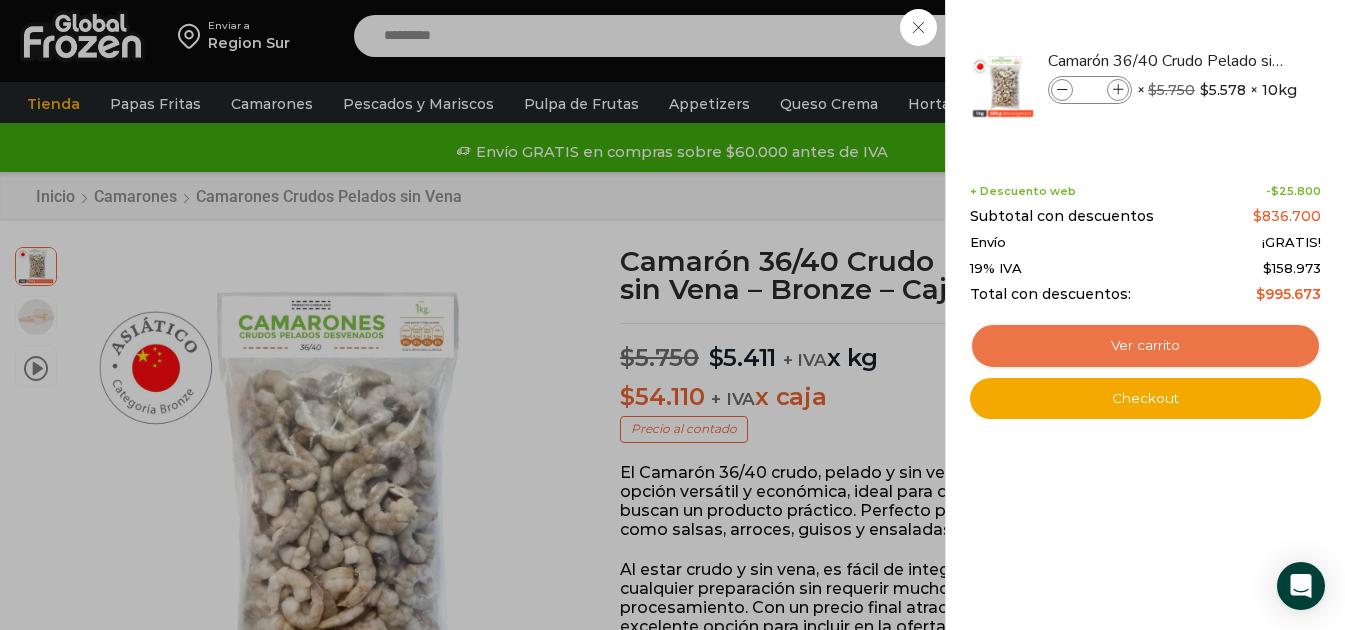 click on "Ver carrito" at bounding box center [1145, 346] 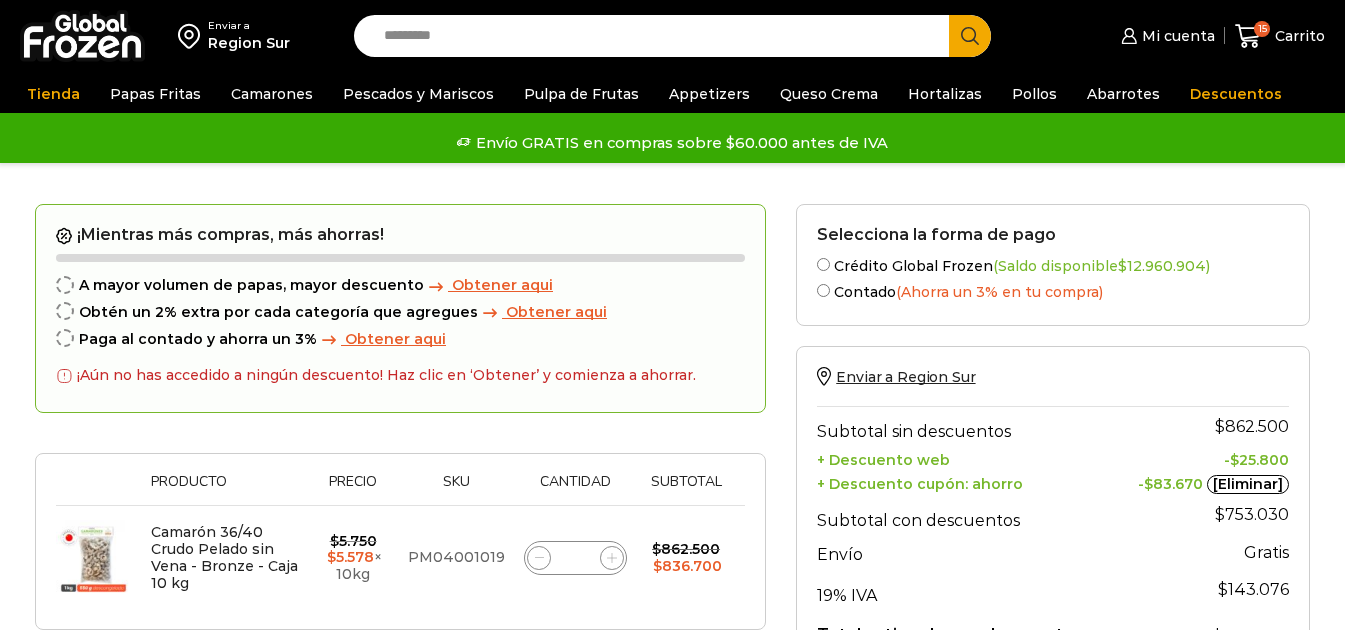 scroll, scrollTop: 0, scrollLeft: 0, axis: both 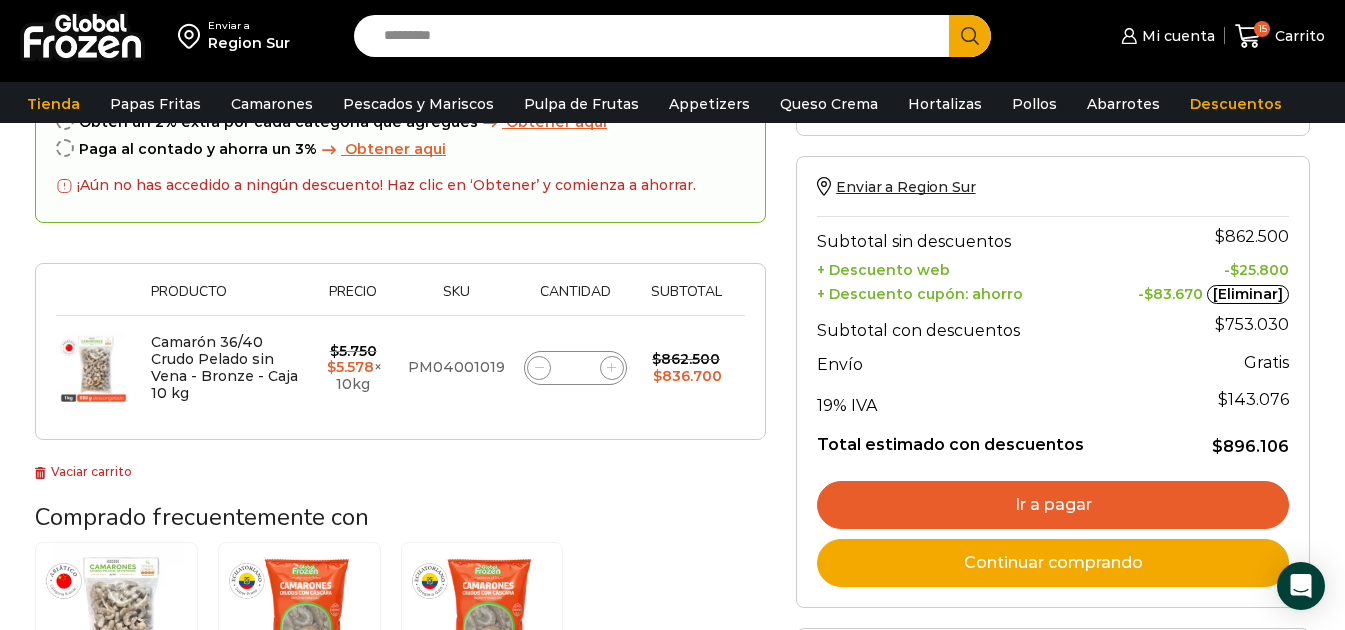 click on "$ 25.800" at bounding box center (1259, 270) 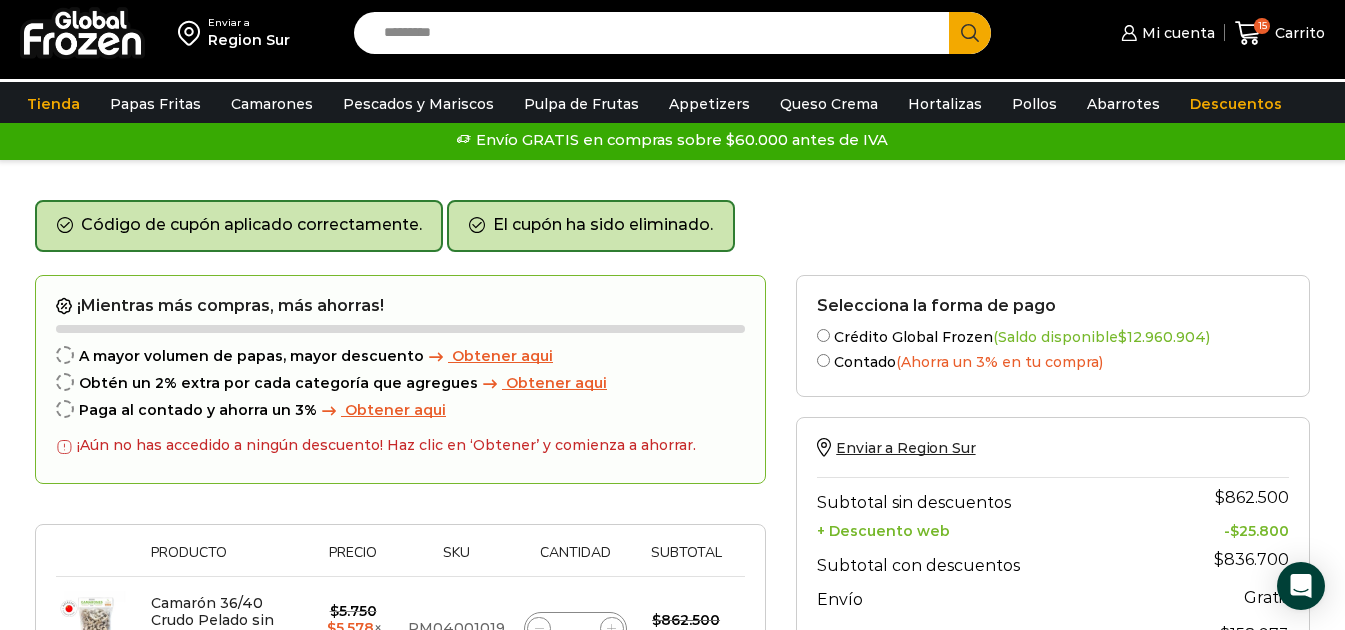 scroll, scrollTop: 0, scrollLeft: 0, axis: both 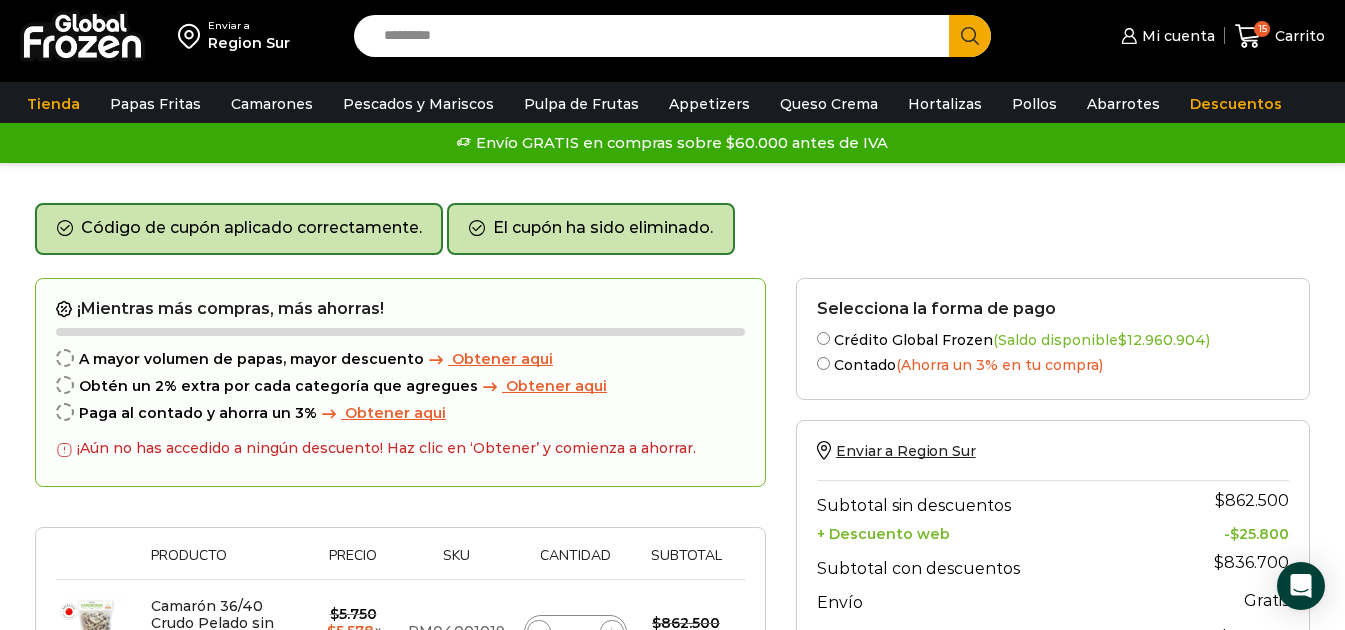 click on "Código de cupón aplicado correctamente." at bounding box center [239, 229] 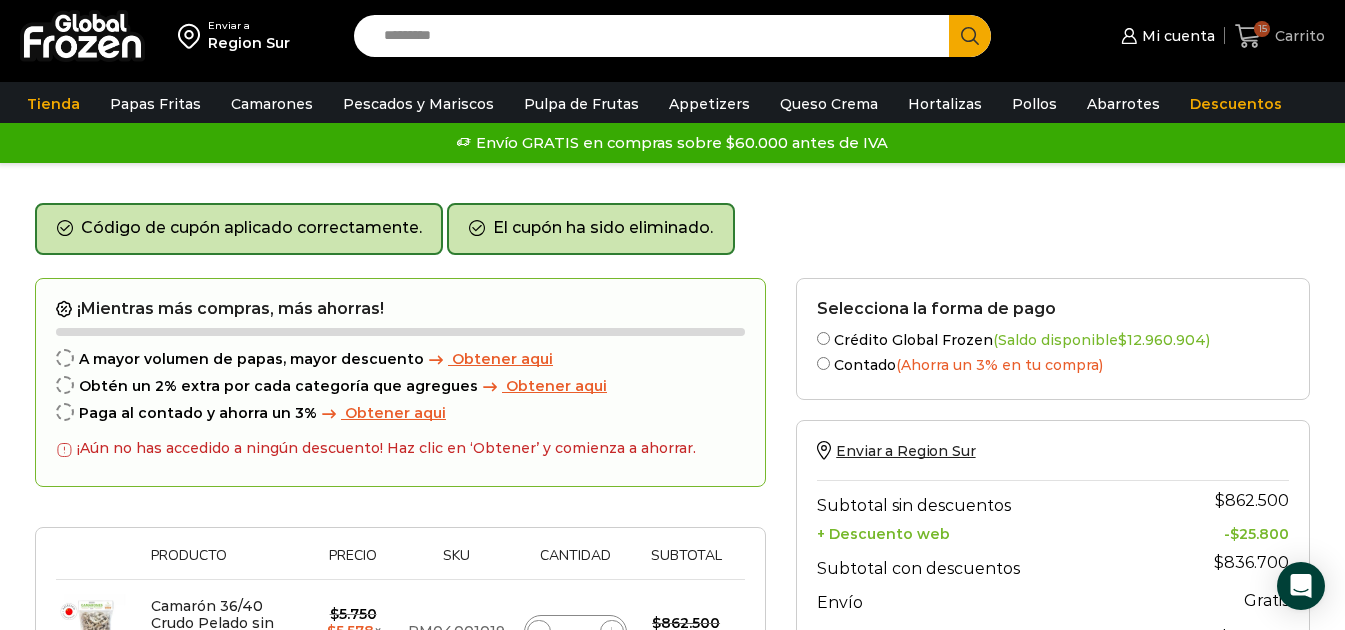 click on "Carrito" at bounding box center (1297, 36) 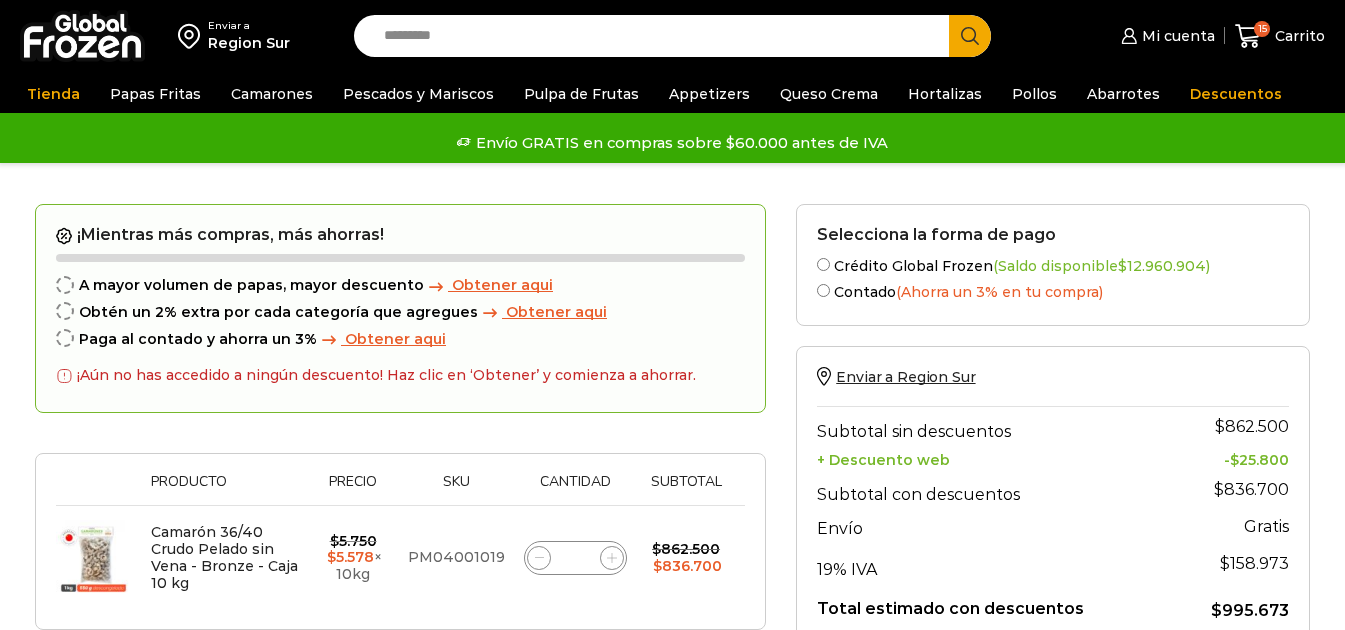 scroll, scrollTop: 0, scrollLeft: 0, axis: both 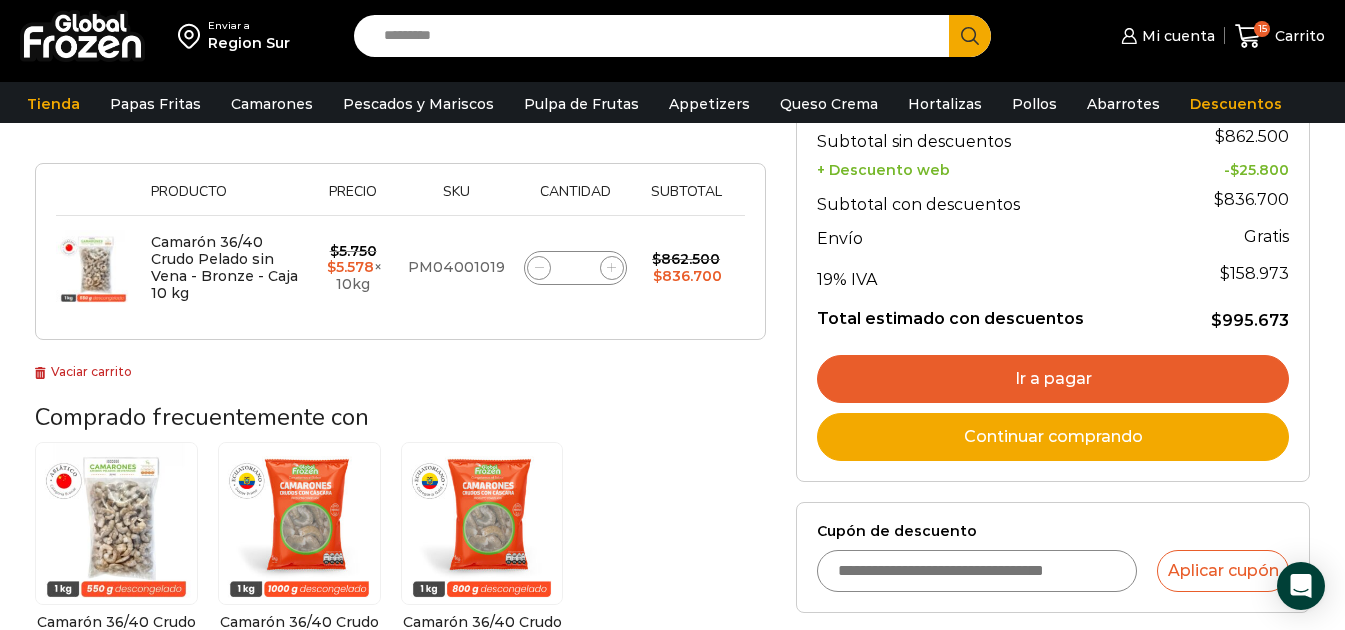 click on "**" 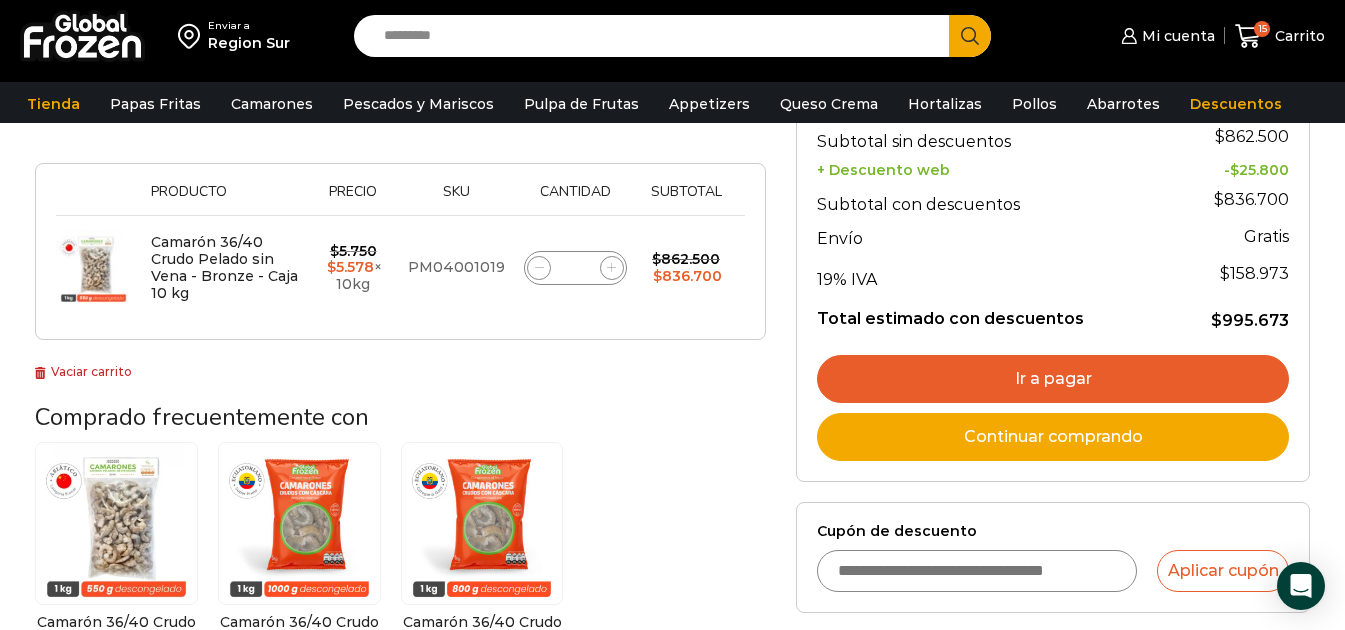 type on "**" 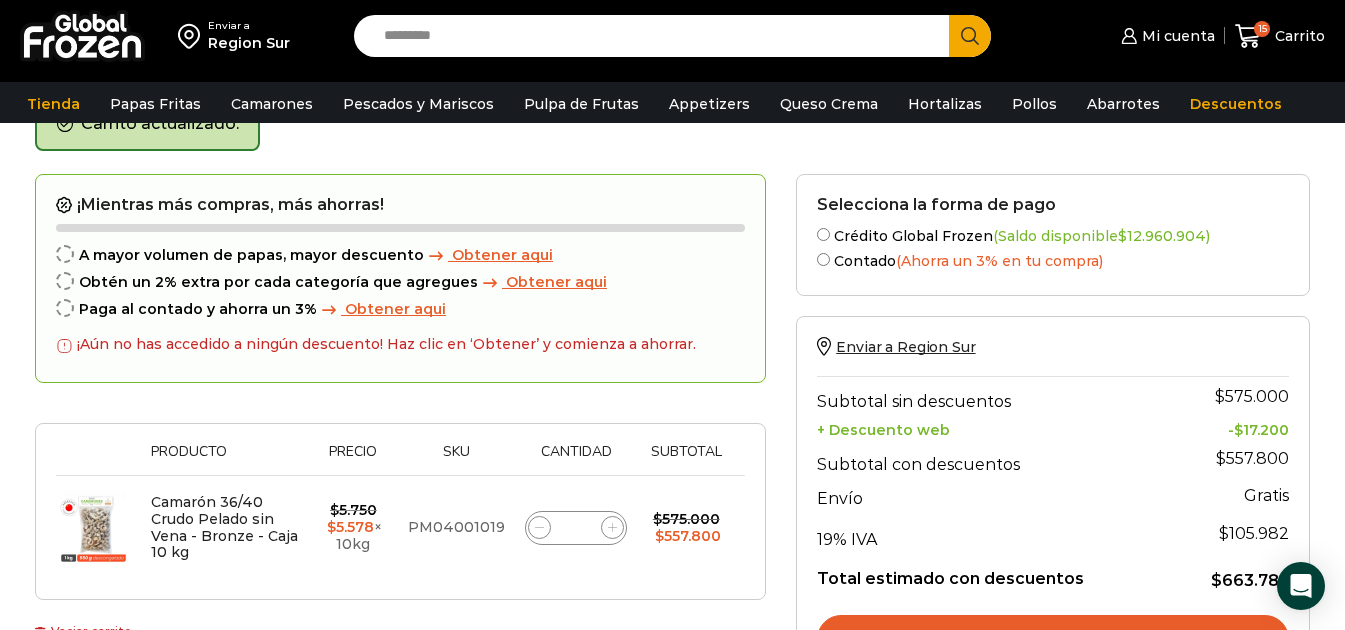 scroll, scrollTop: 113, scrollLeft: 0, axis: vertical 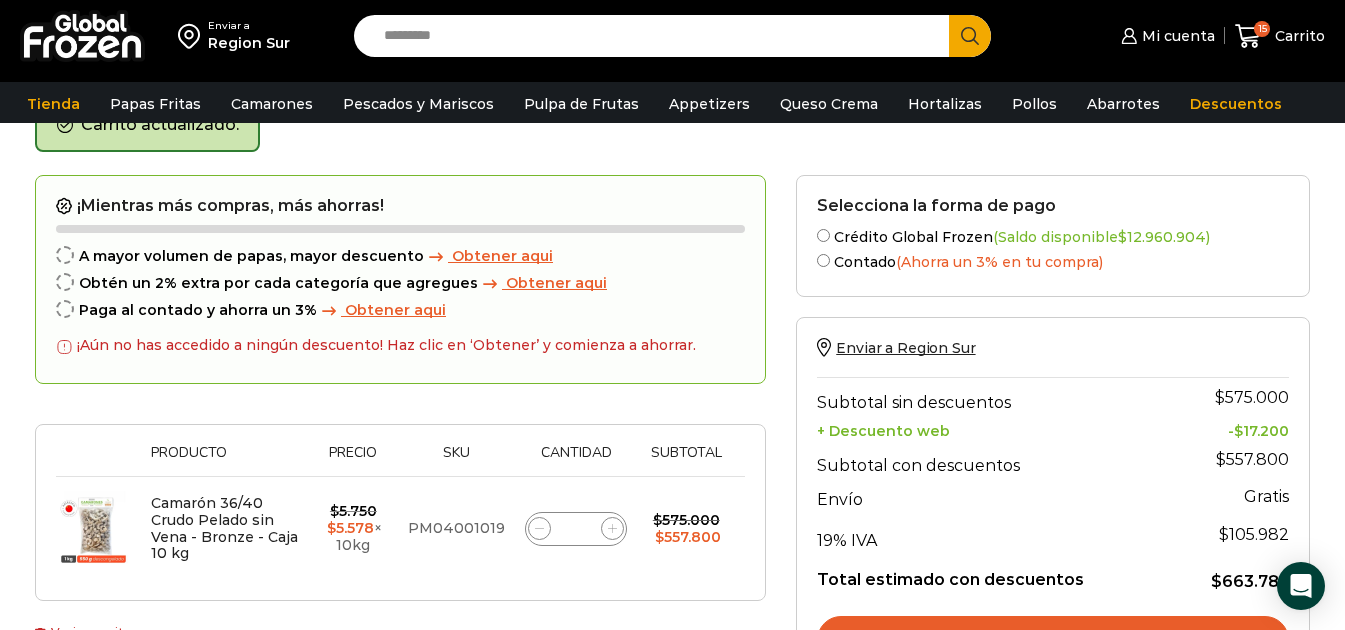 click 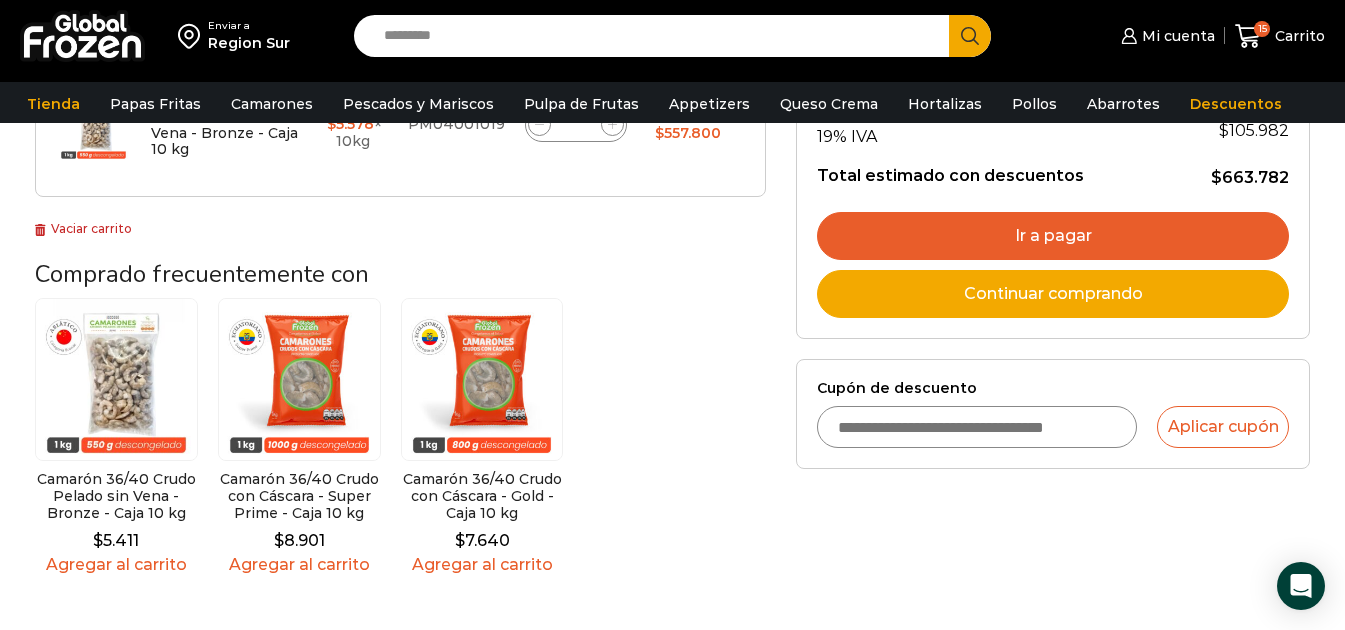 scroll, scrollTop: 613, scrollLeft: 0, axis: vertical 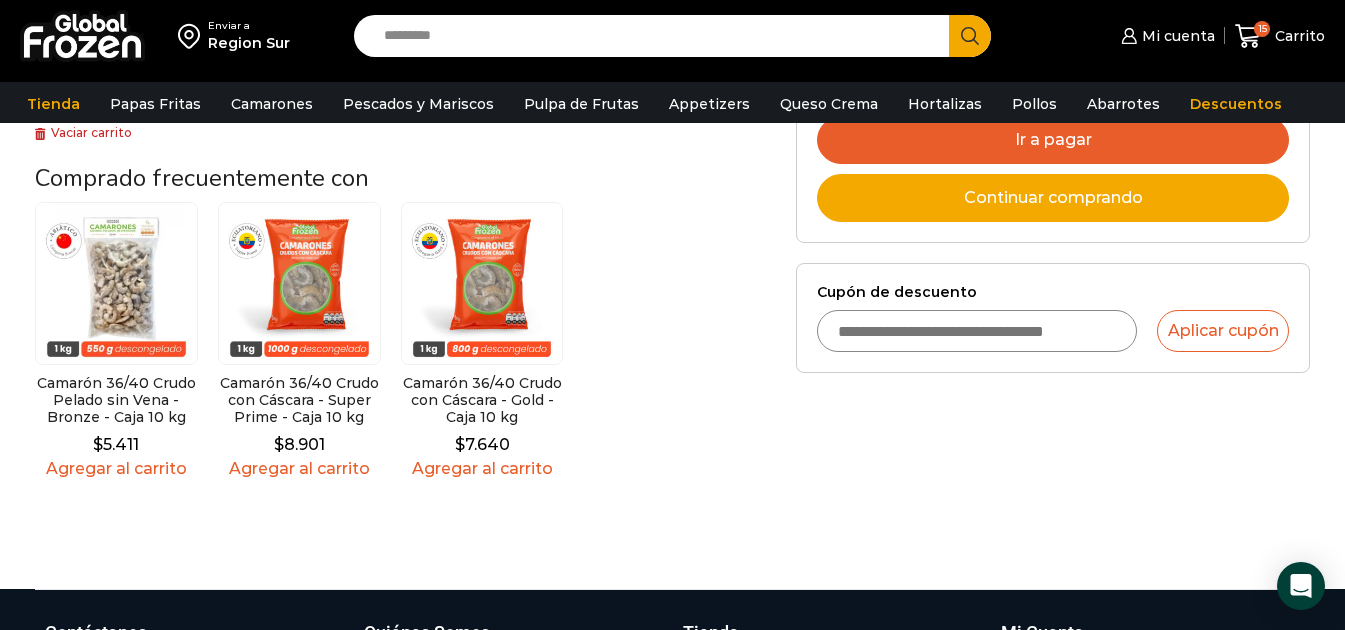 click on "Cupón de descuento" at bounding box center [977, 331] 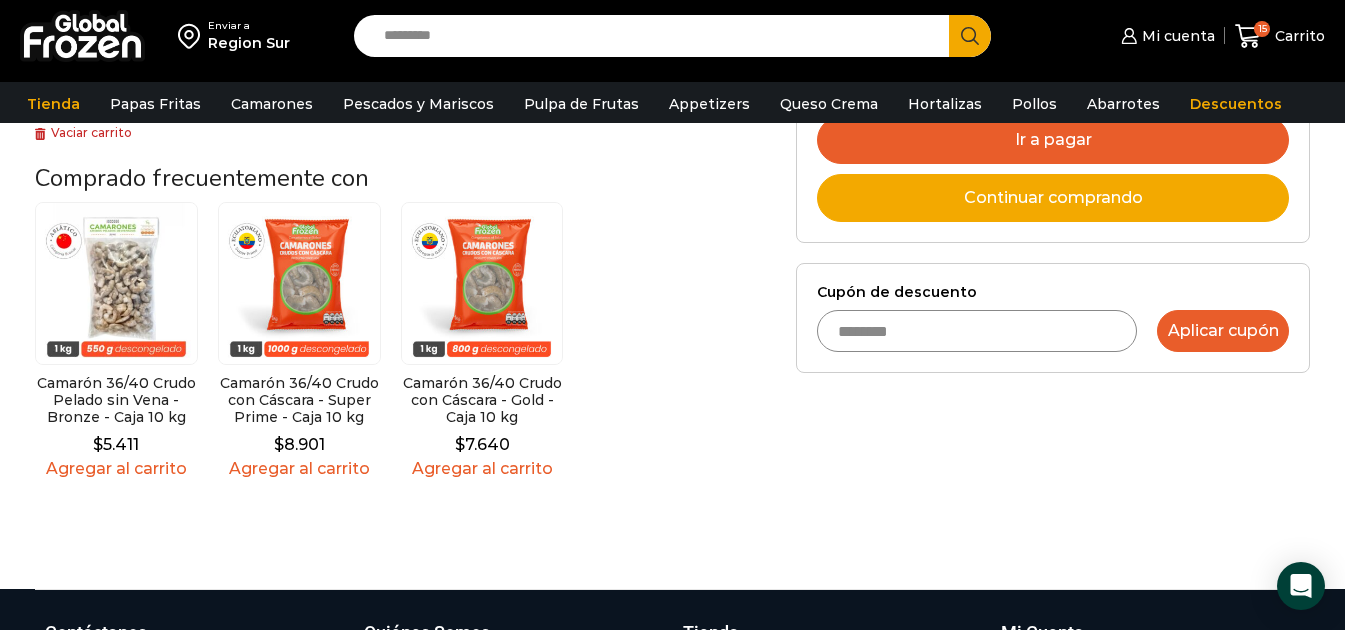 type on "********" 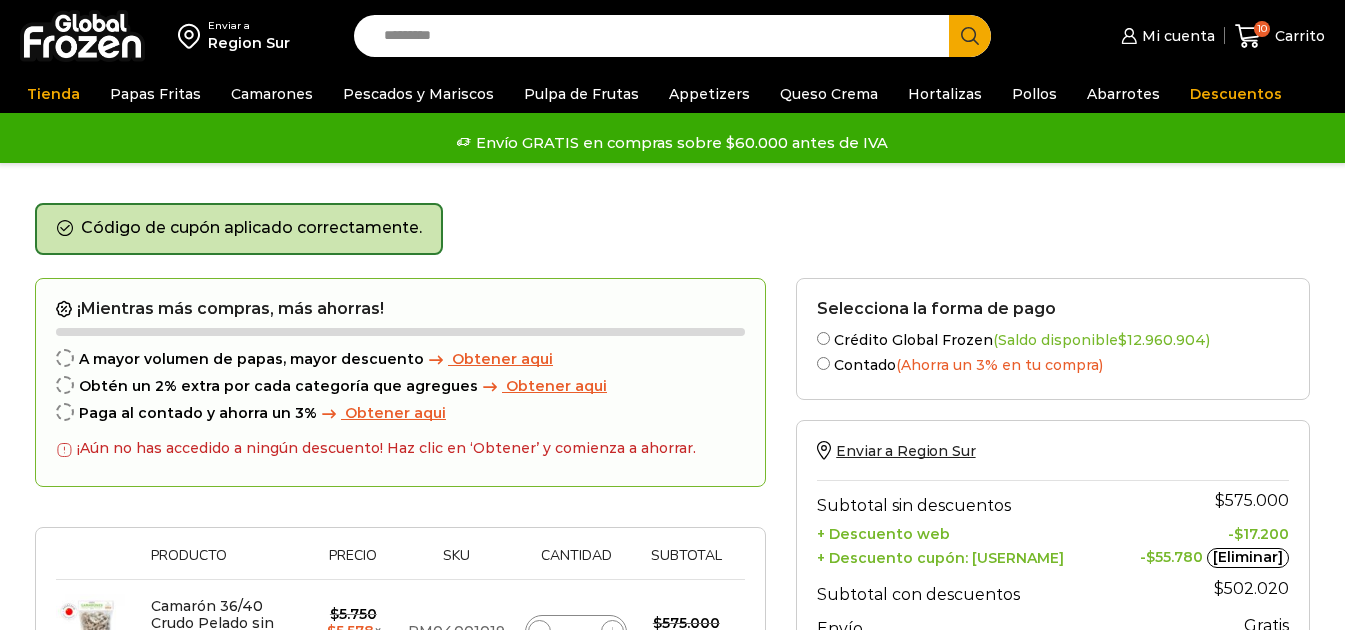 scroll, scrollTop: 0, scrollLeft: 0, axis: both 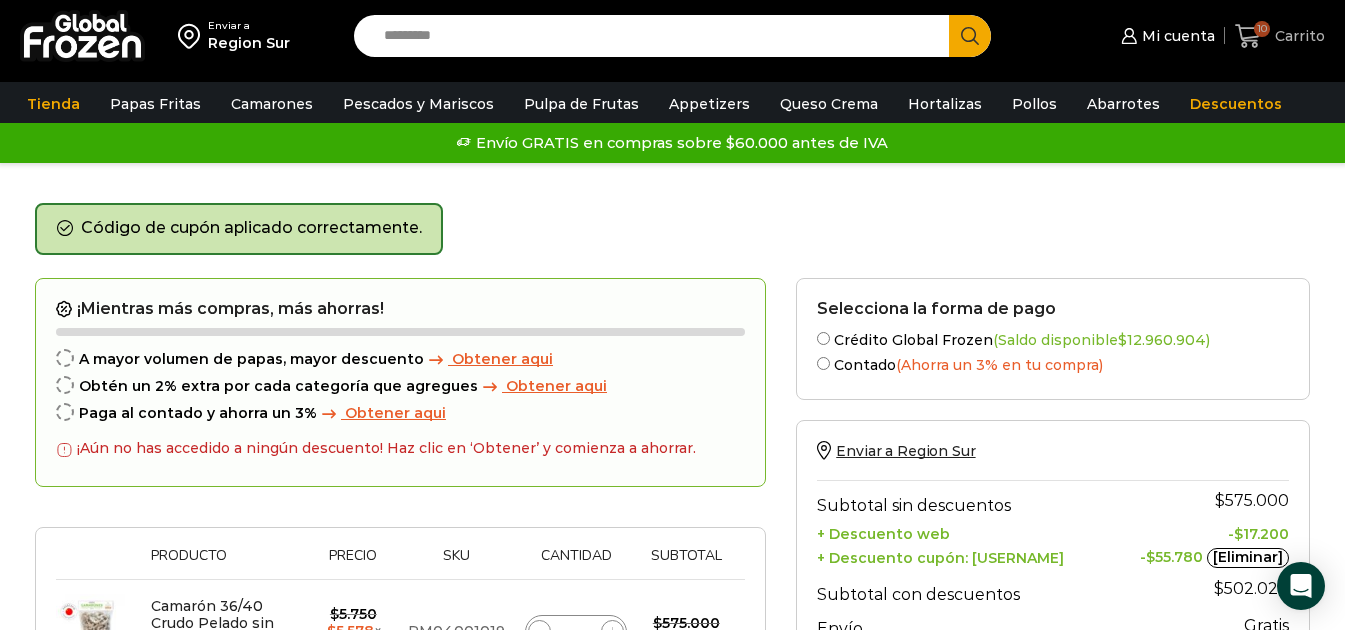 click on "Carrito" at bounding box center (1297, 36) 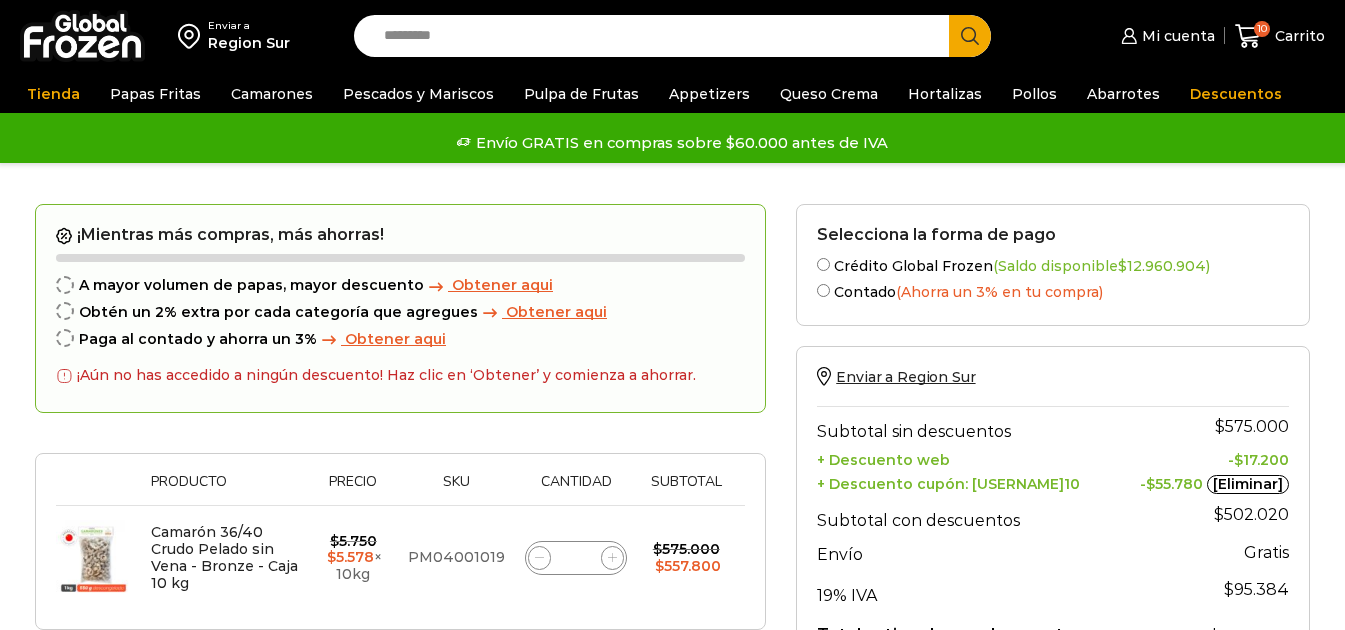 scroll, scrollTop: 0, scrollLeft: 0, axis: both 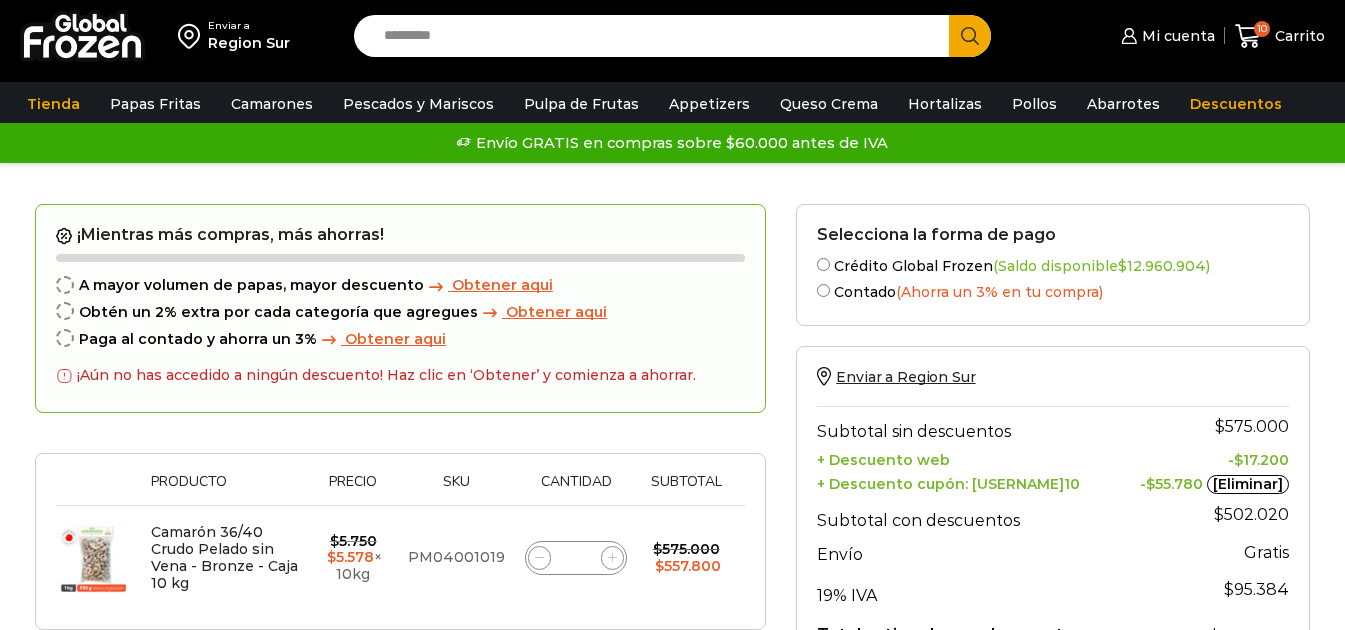 click on "Camarón 36/40 Crudo Pelado sin Vena - Bronze - Caja 10 kg cantidad
**" 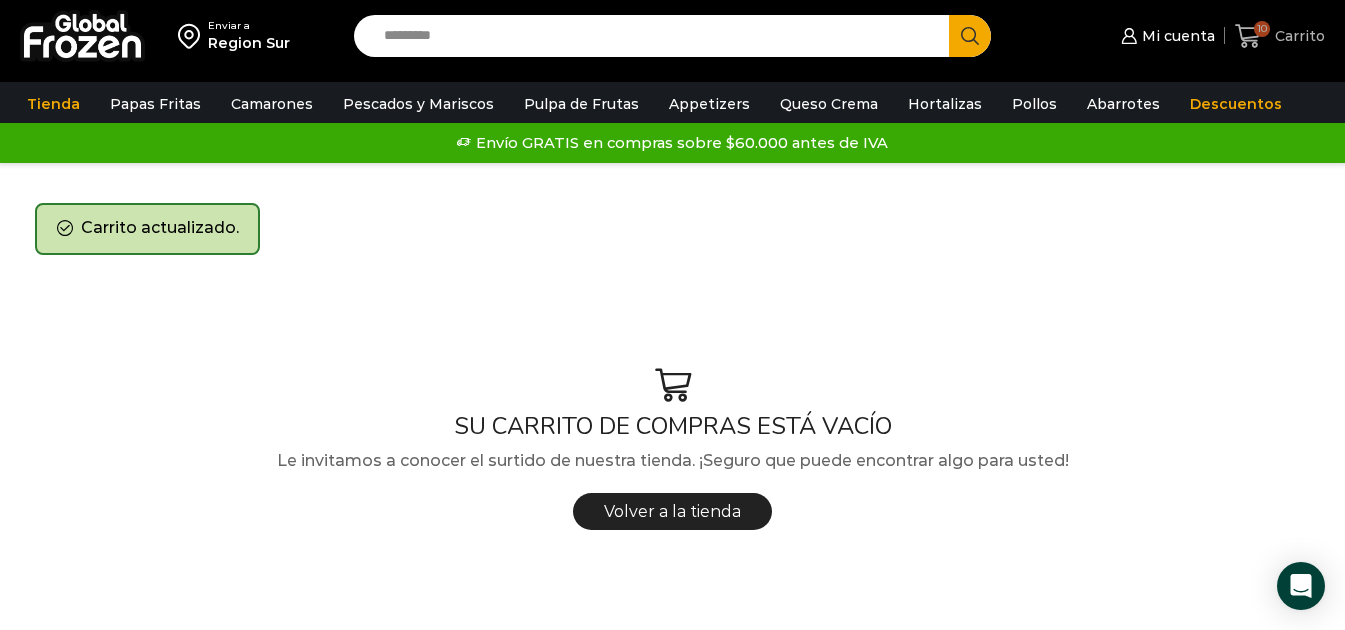 click on "Carrito" at bounding box center [1297, 36] 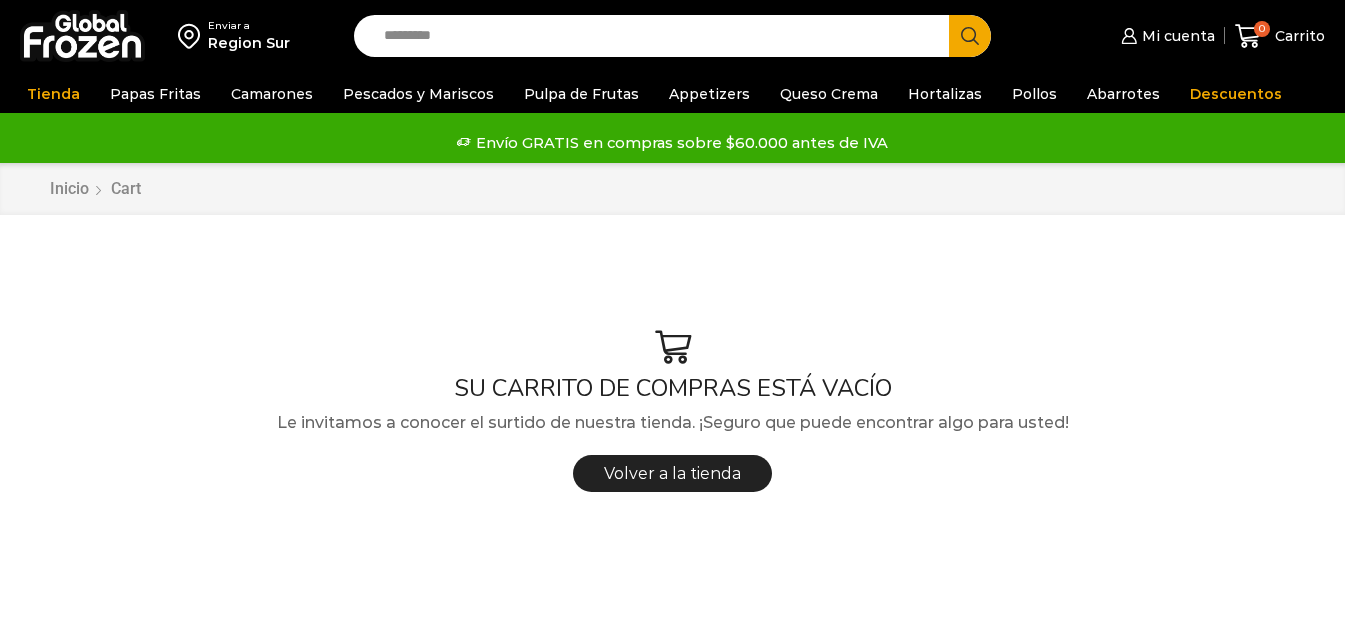 scroll, scrollTop: 0, scrollLeft: 0, axis: both 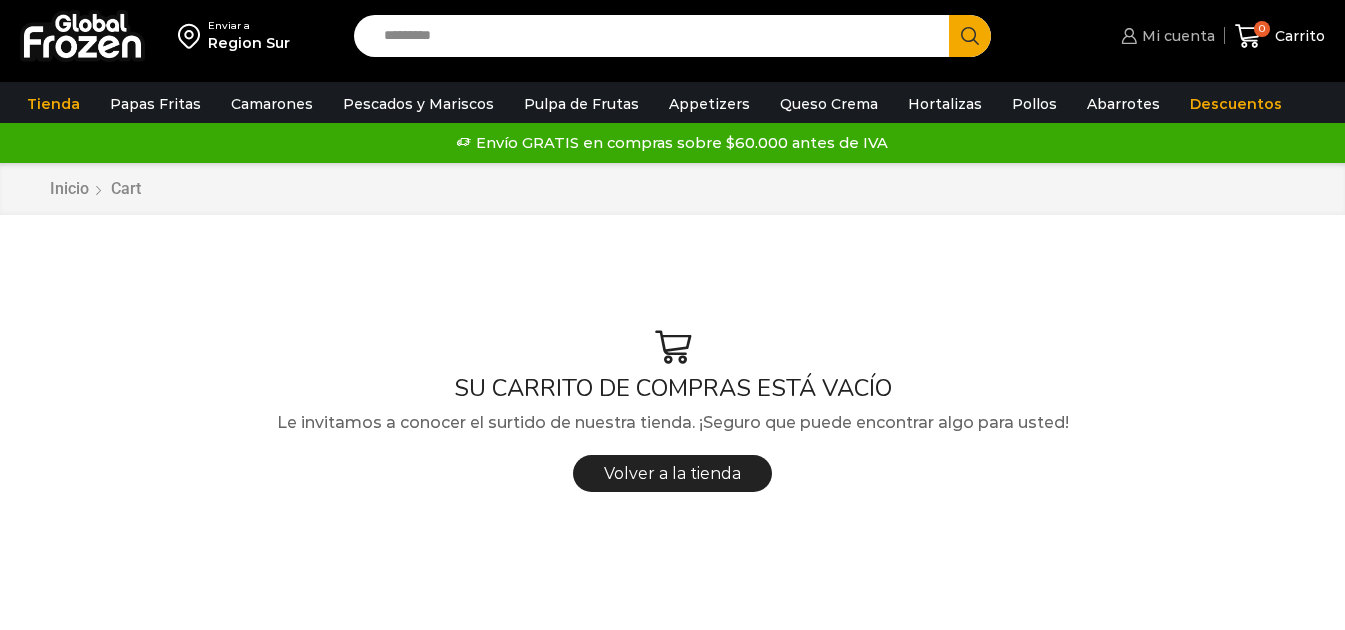 click on "Mi cuenta" at bounding box center (1176, 36) 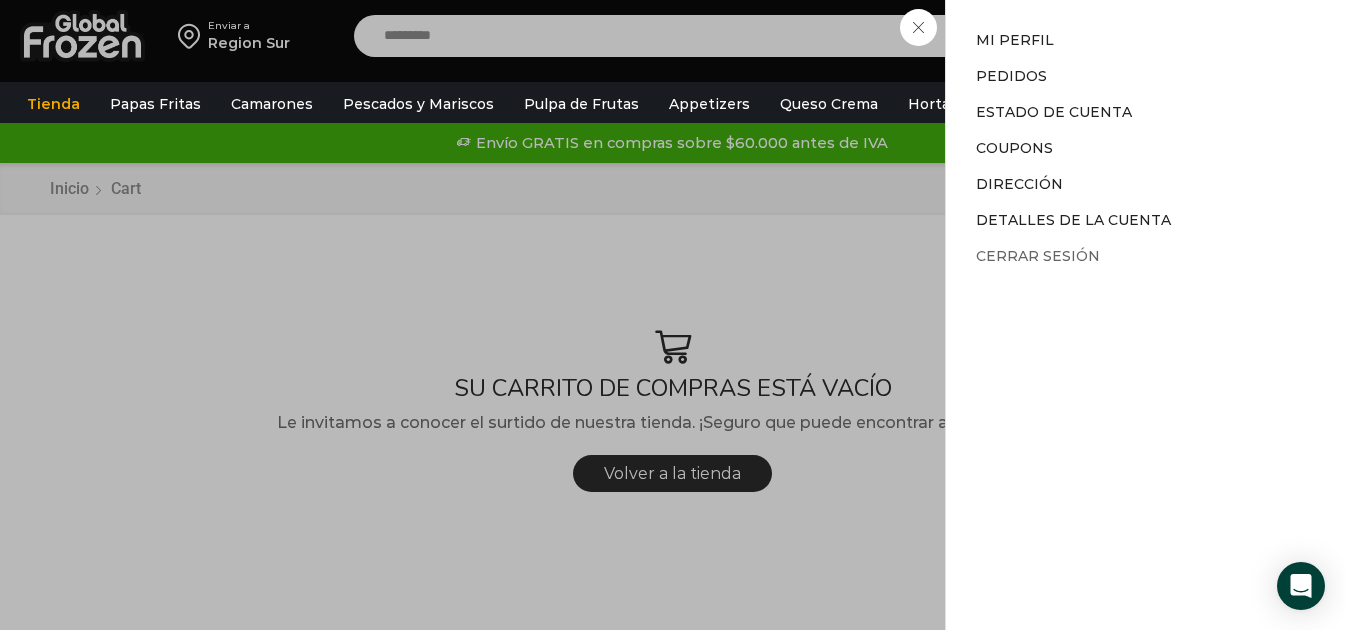 click on "Cerrar sesión" at bounding box center (1038, 256) 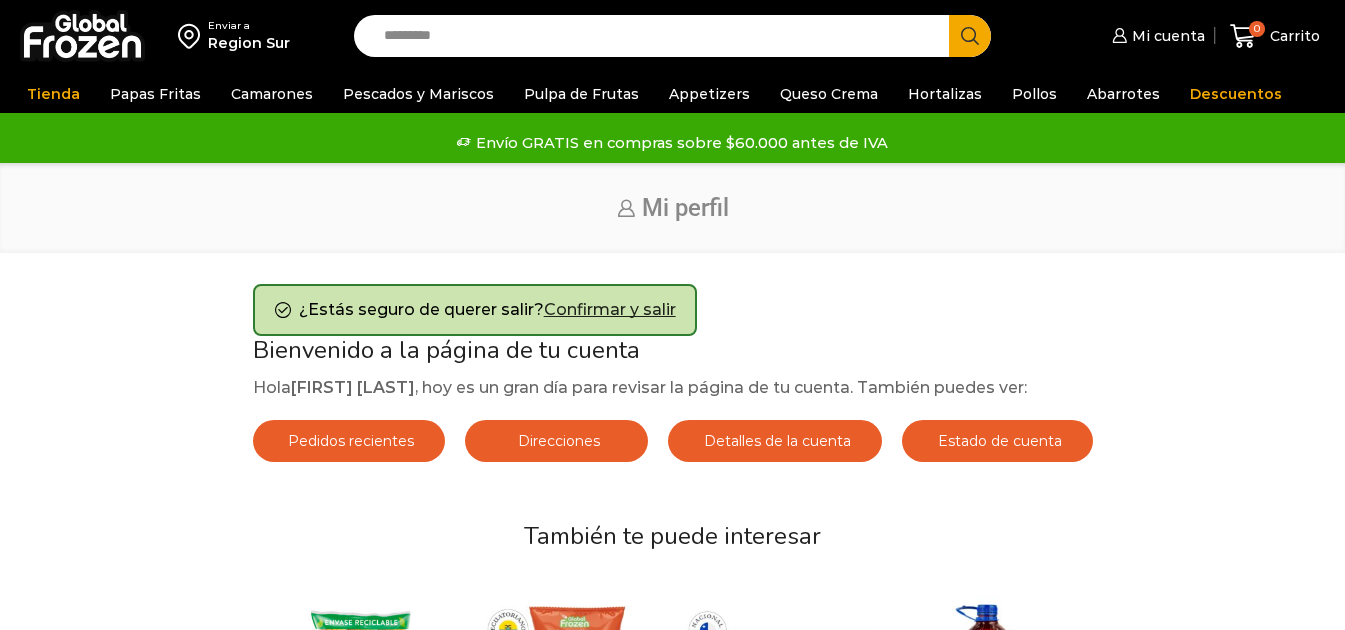 scroll, scrollTop: 0, scrollLeft: 0, axis: both 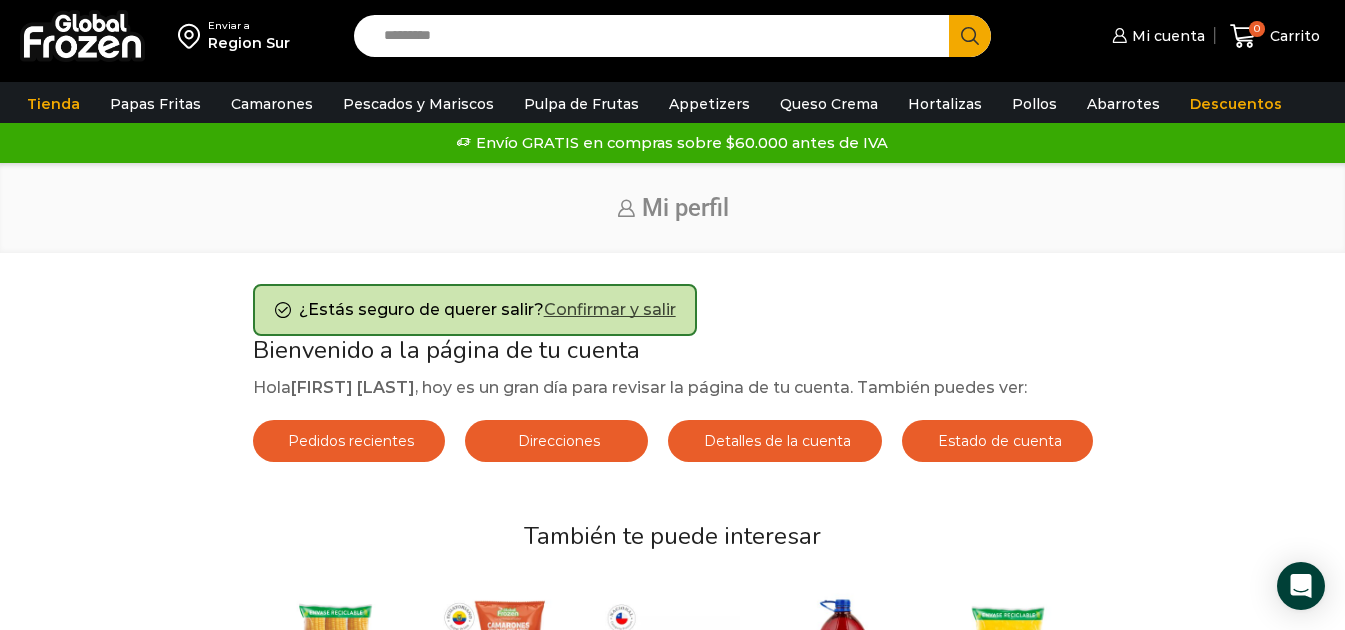 click on "Confirmar y salir" at bounding box center [610, 309] 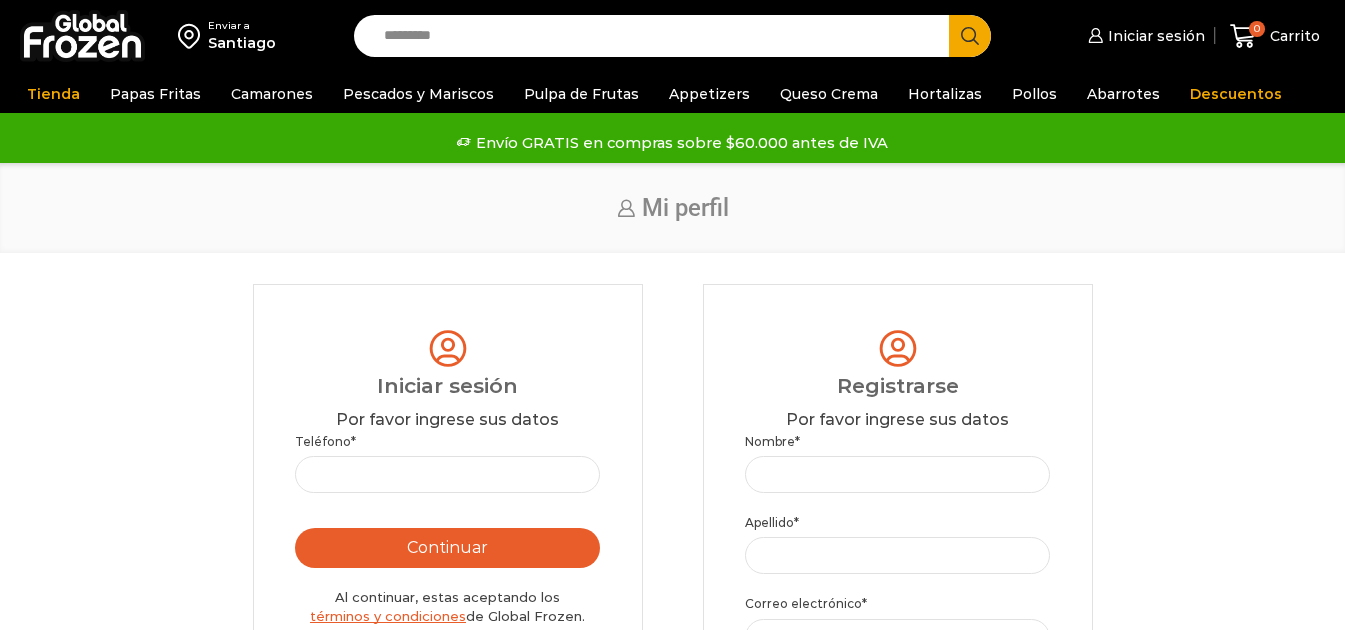 scroll, scrollTop: 0, scrollLeft: 0, axis: both 